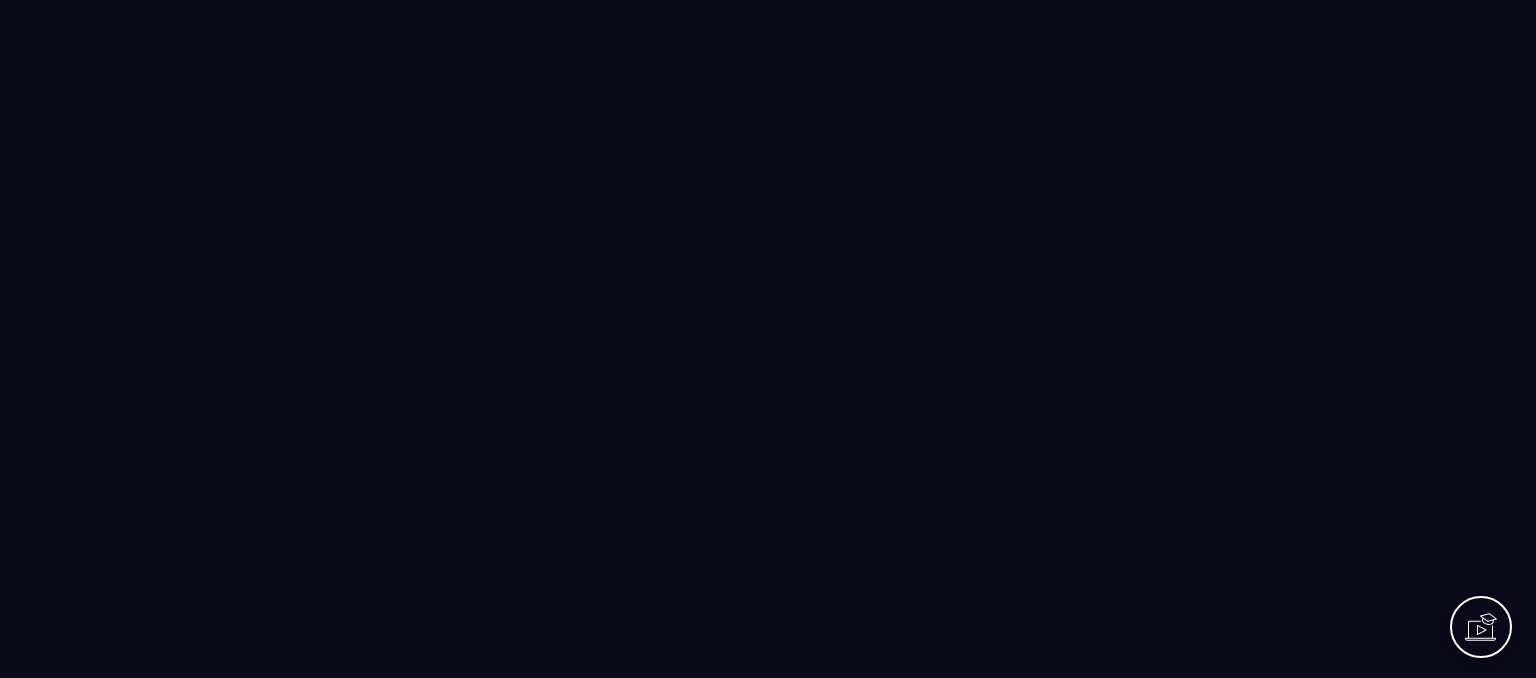 scroll, scrollTop: 0, scrollLeft: 0, axis: both 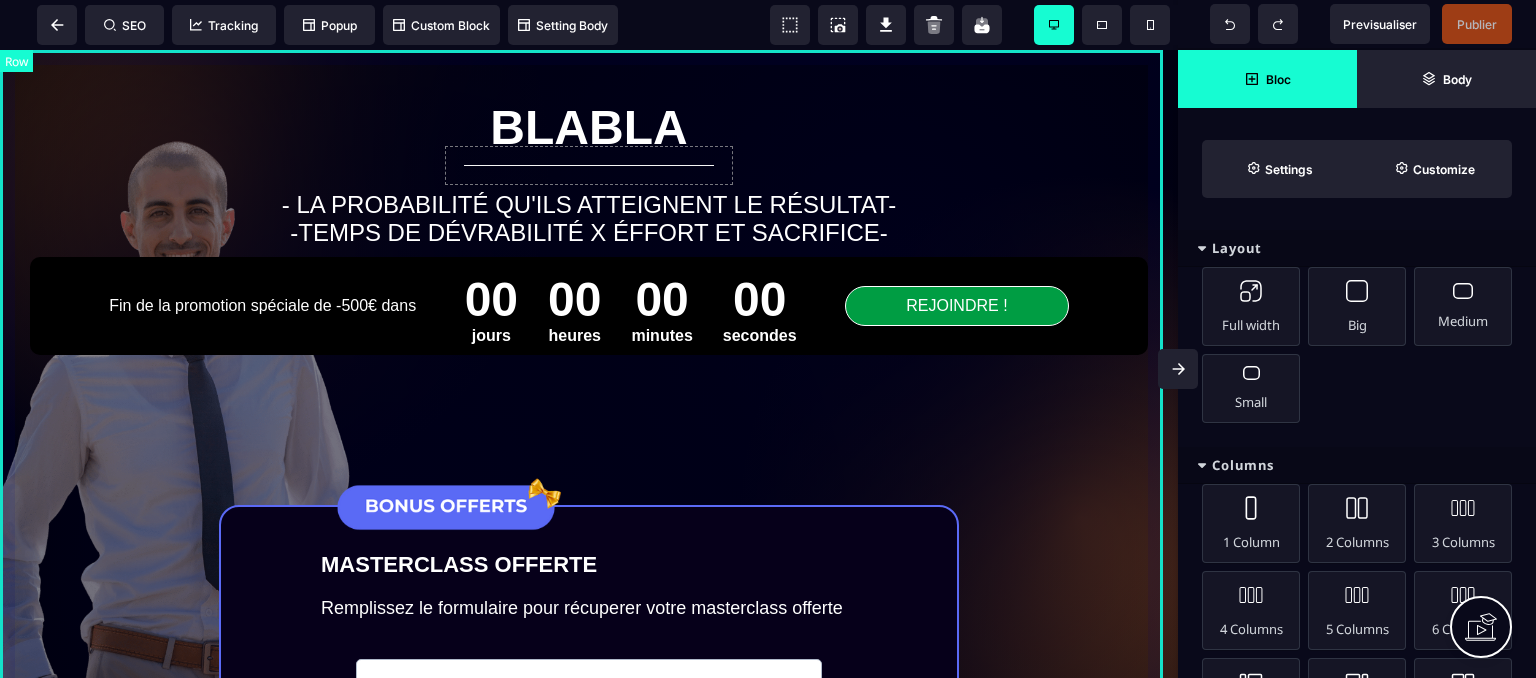click on "BLABLA - LA PROBABILITÉ QU'ILS ATTEIGNENT LE RÉSULTAT- -TEMPS DE DÉVRABILITÉ X ÉFFORT ET SACRIFICE- Fin de la promotion spéciale de -500€ dans 00 jours 00 heures 00 minutes 00 secondes + REJOINDRE ! MASTERCLASS OFFERTE Remplissez le formulaire pour récuperer votre masterclass offerte ACCEDER A LA MASTERCLASS En inscrivant vos coordonnées, vous acceptez que nous vous recontactions par téléphone ou mail. Pour en savoir plus sur l'utilisation de vos données personnelles, consultez notre politique de confidentialité. Ce que vous obtiendrez dans cette  masterclass [PERSON_NAME] Lorem ipsum dolor sit amet, consectetur adipiscing elit, sed do eiusmod tempor incididunt ut labore et dolore magna aliqua. Ut enim ad minim veniam, quis nostrud exercitation ullamco laboris nisi ut aliquip ex ea commodo consequat. Lorem Ipsum Lorem Ipsum ACCEDER A LA MASTERCLASS" at bounding box center [589, 1022] 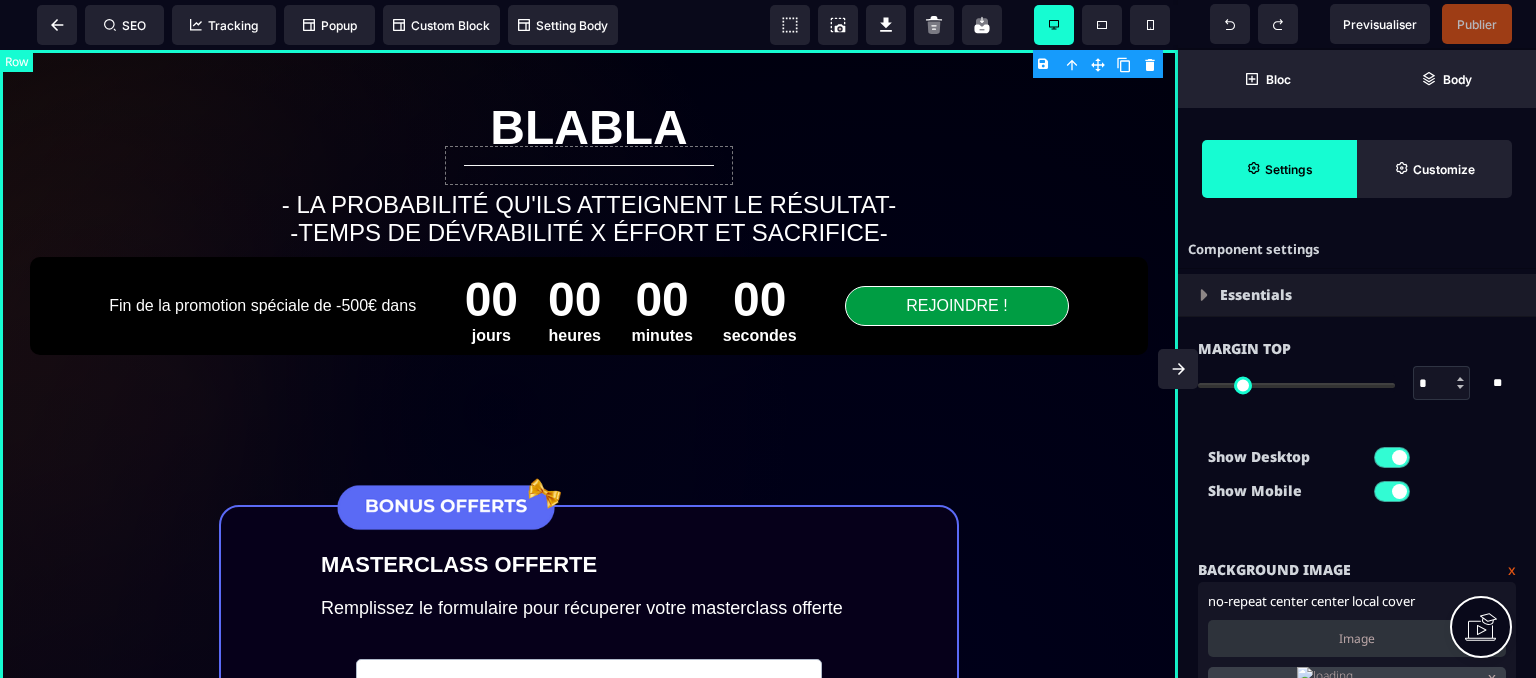 type on "*" 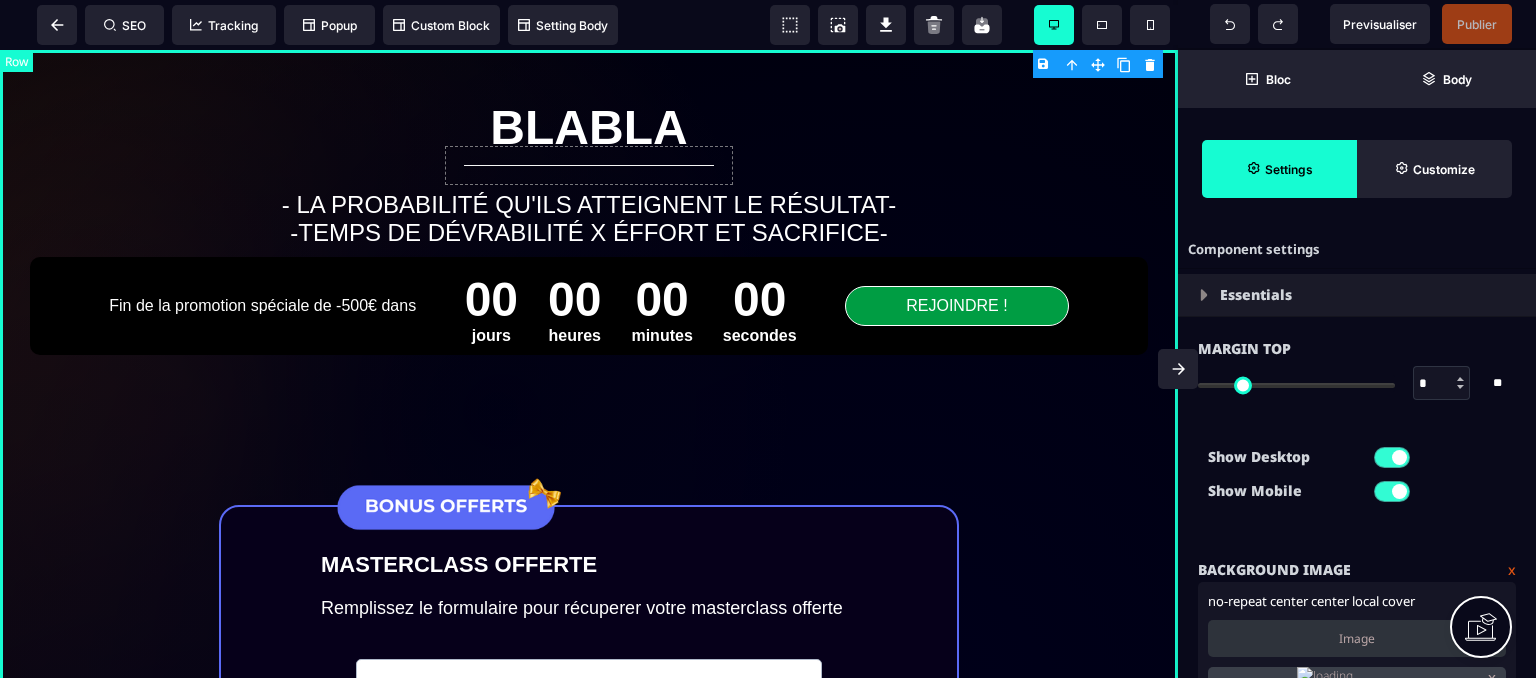 type on "*" 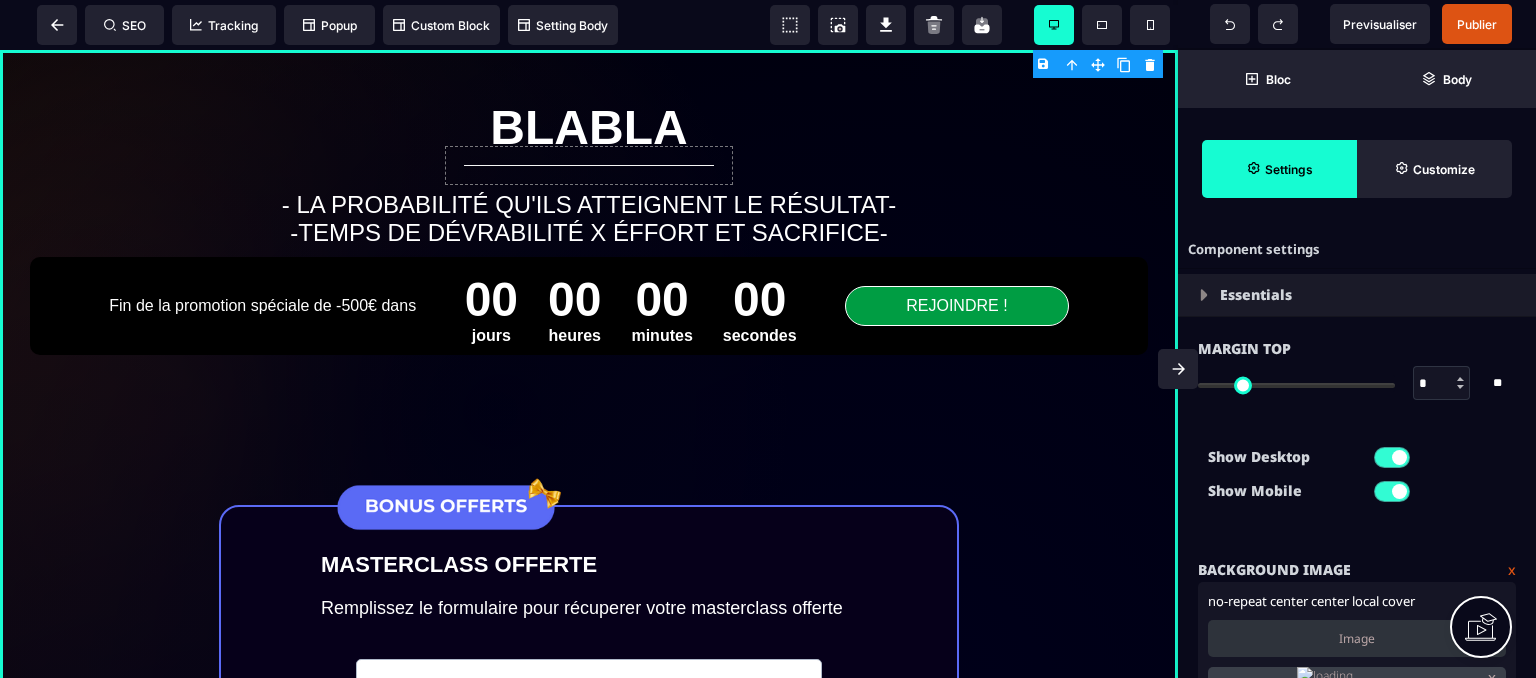 click at bounding box center [1204, 295] 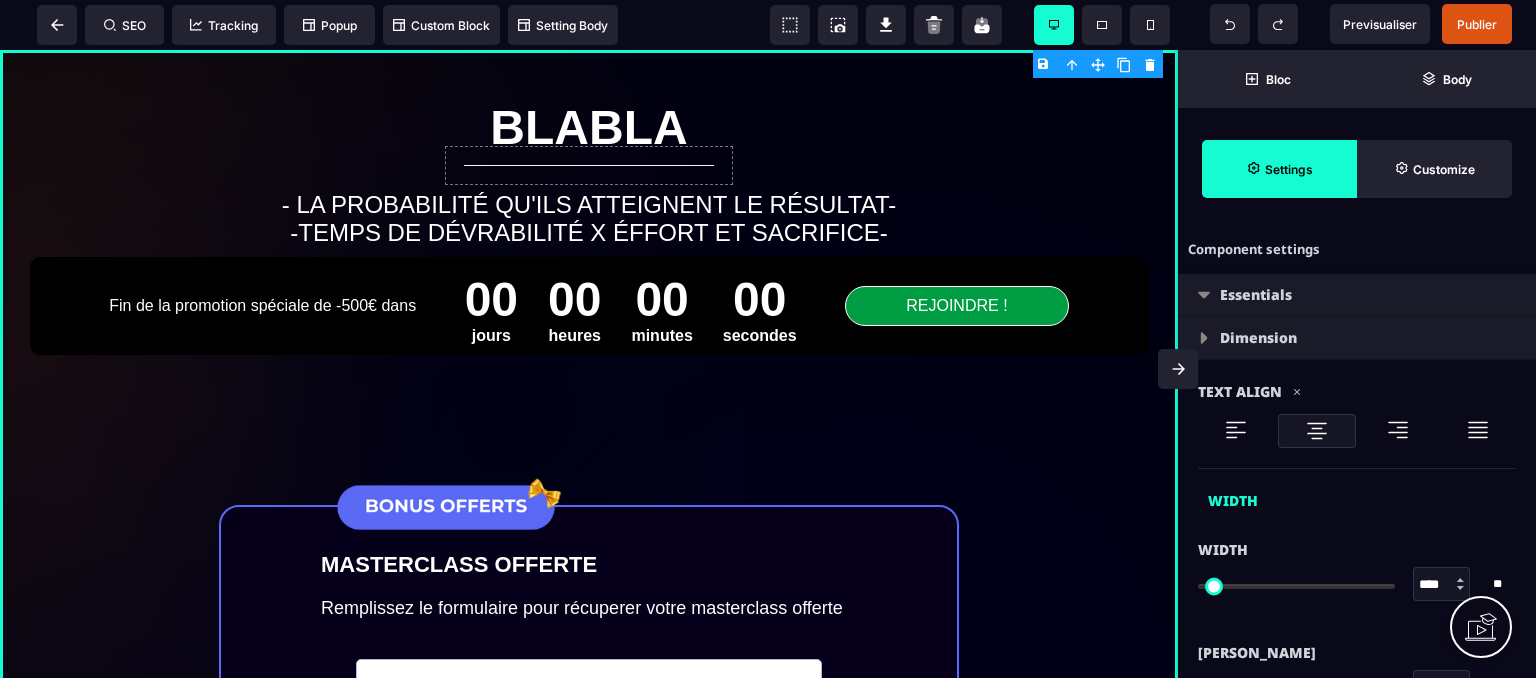 type on "*" 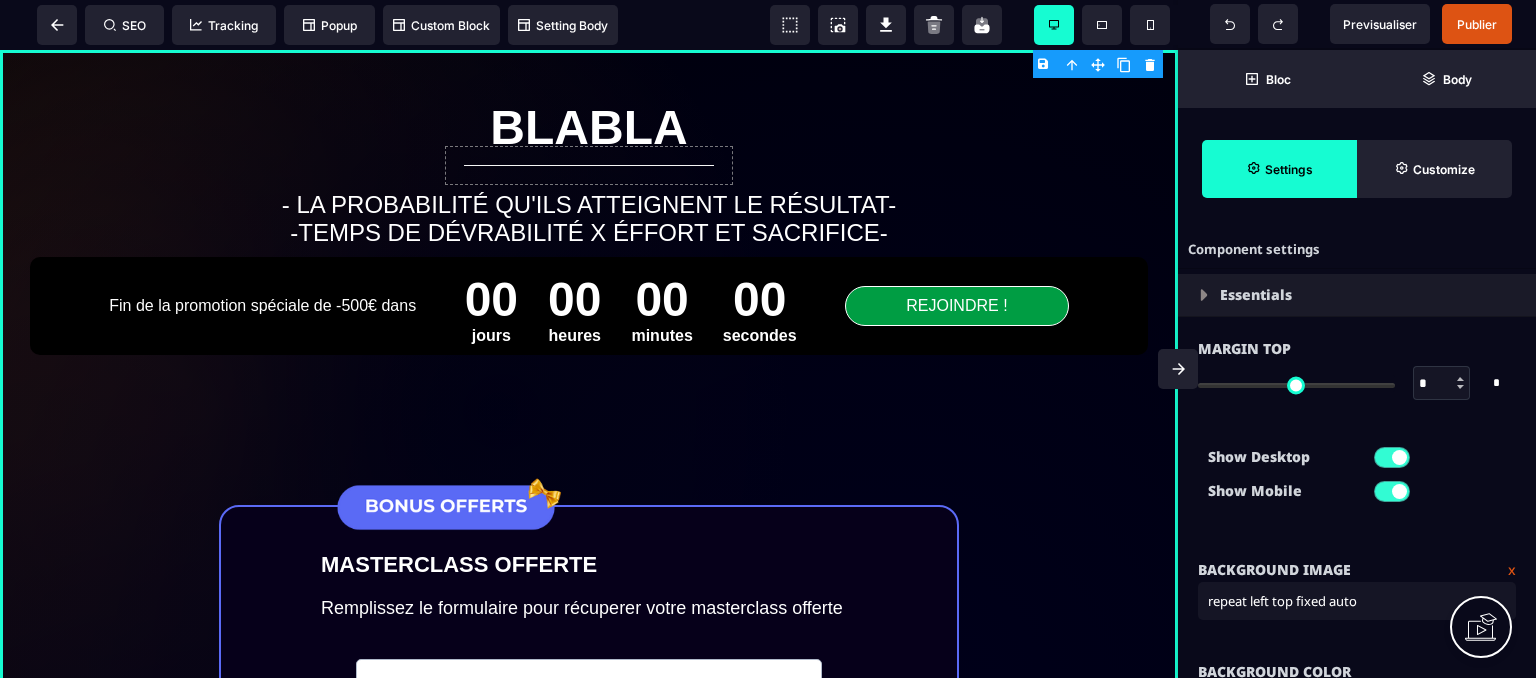 type on "*" 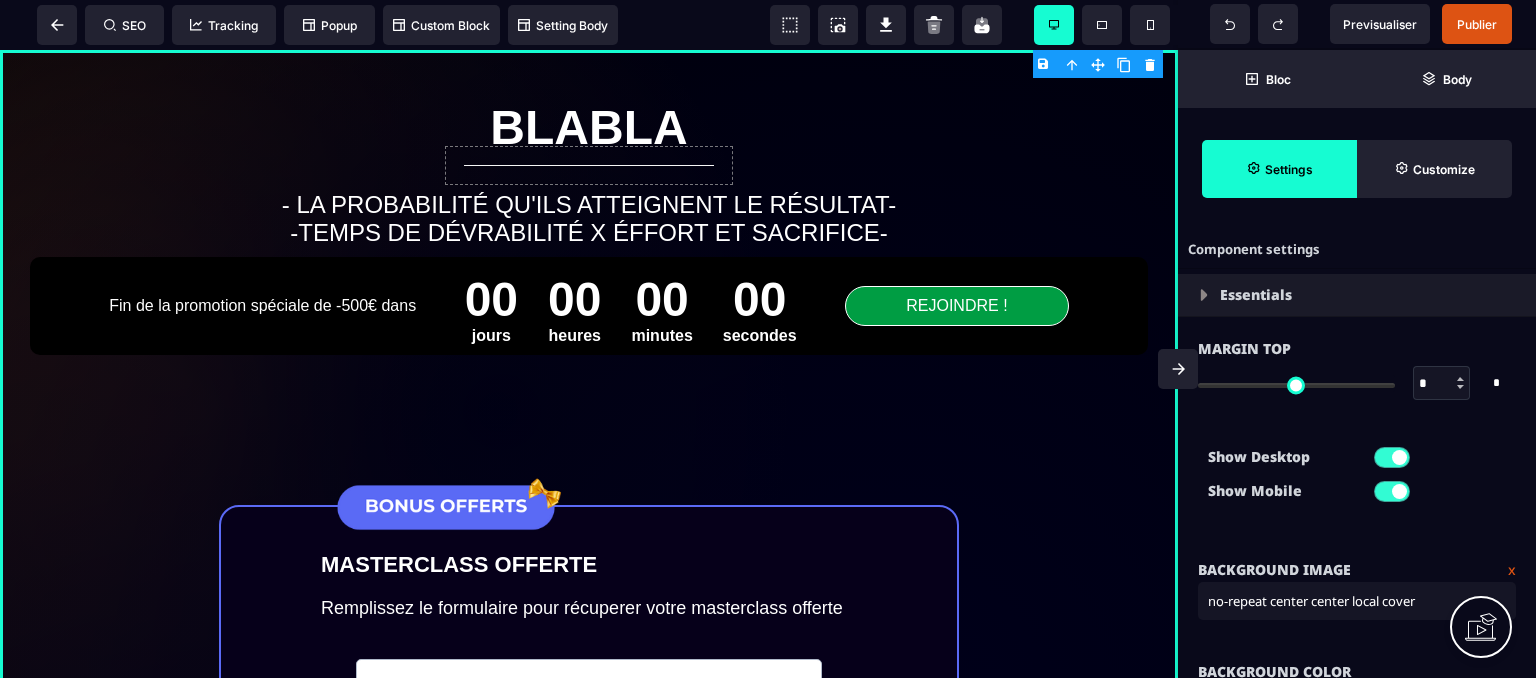 select 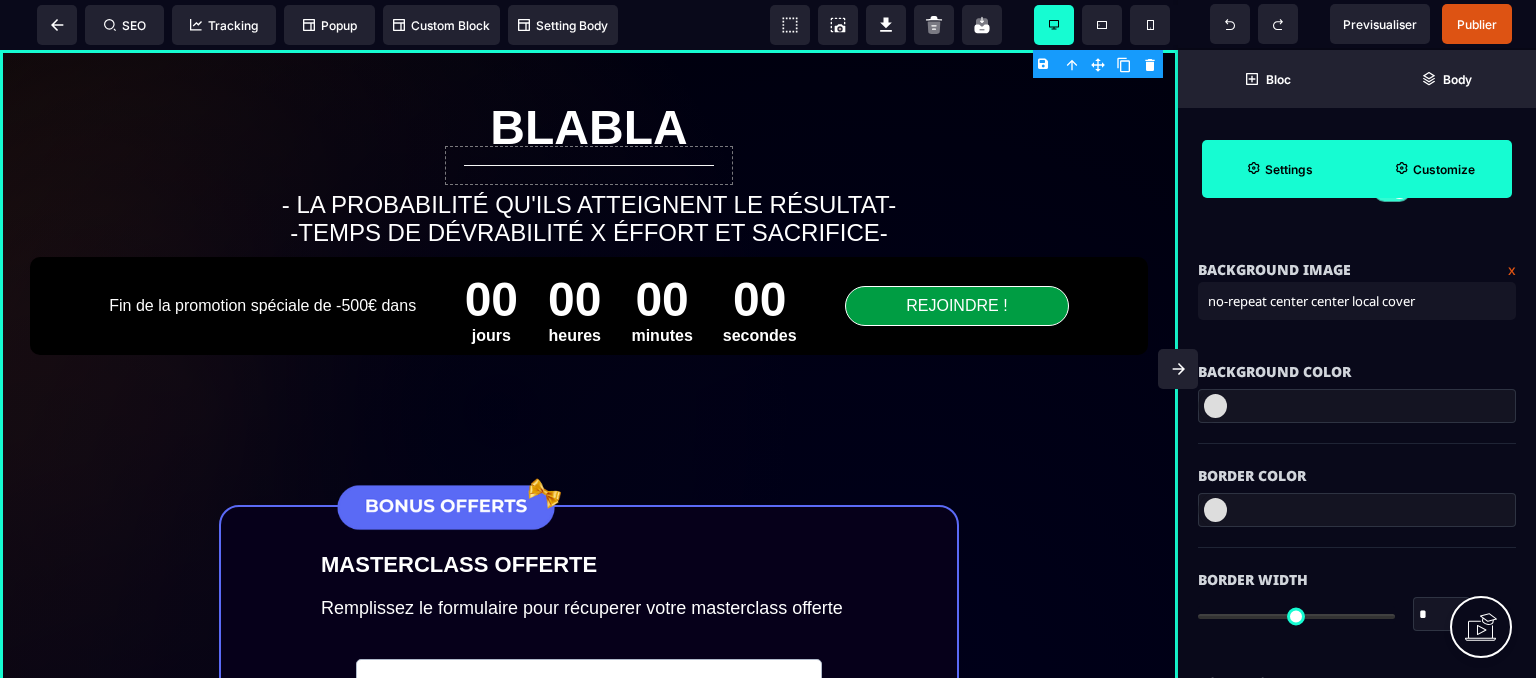 click on "Customize" at bounding box center (1444, 169) 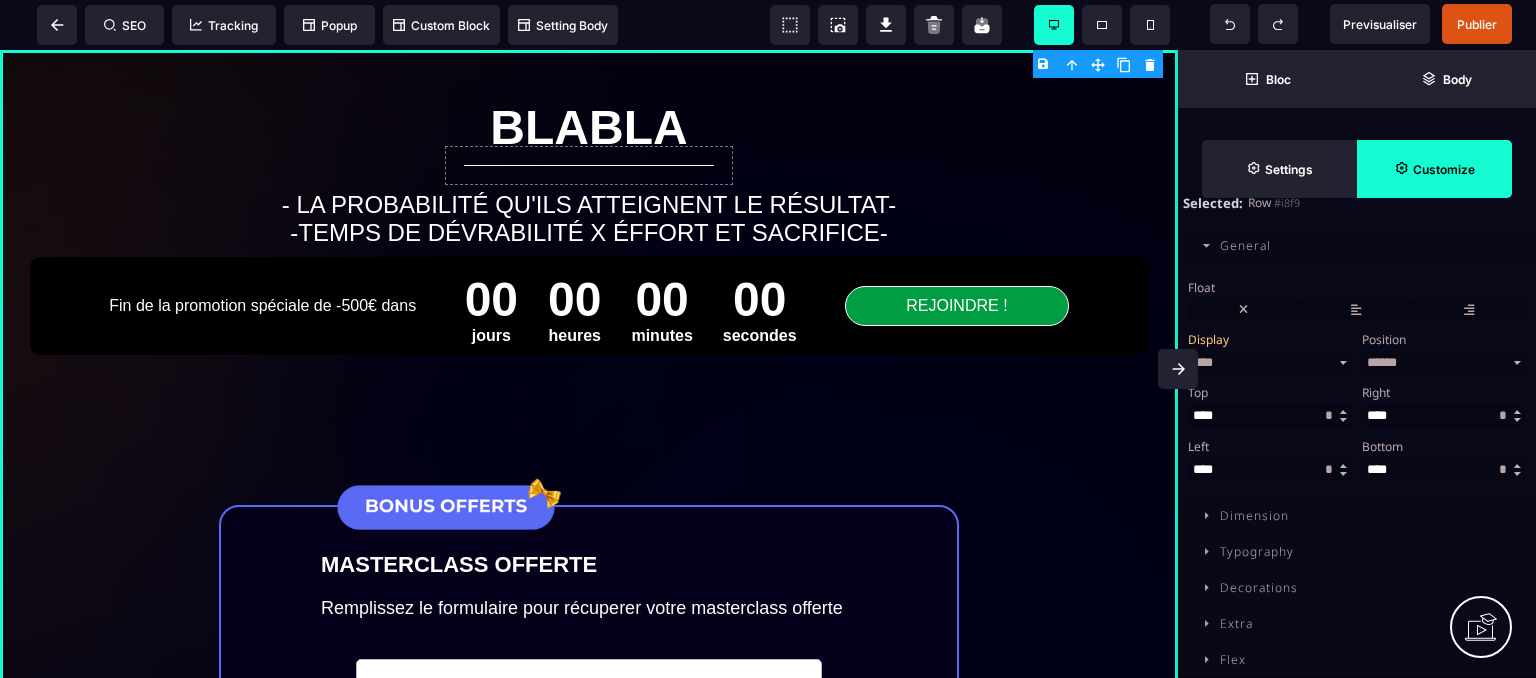 scroll, scrollTop: 193, scrollLeft: 0, axis: vertical 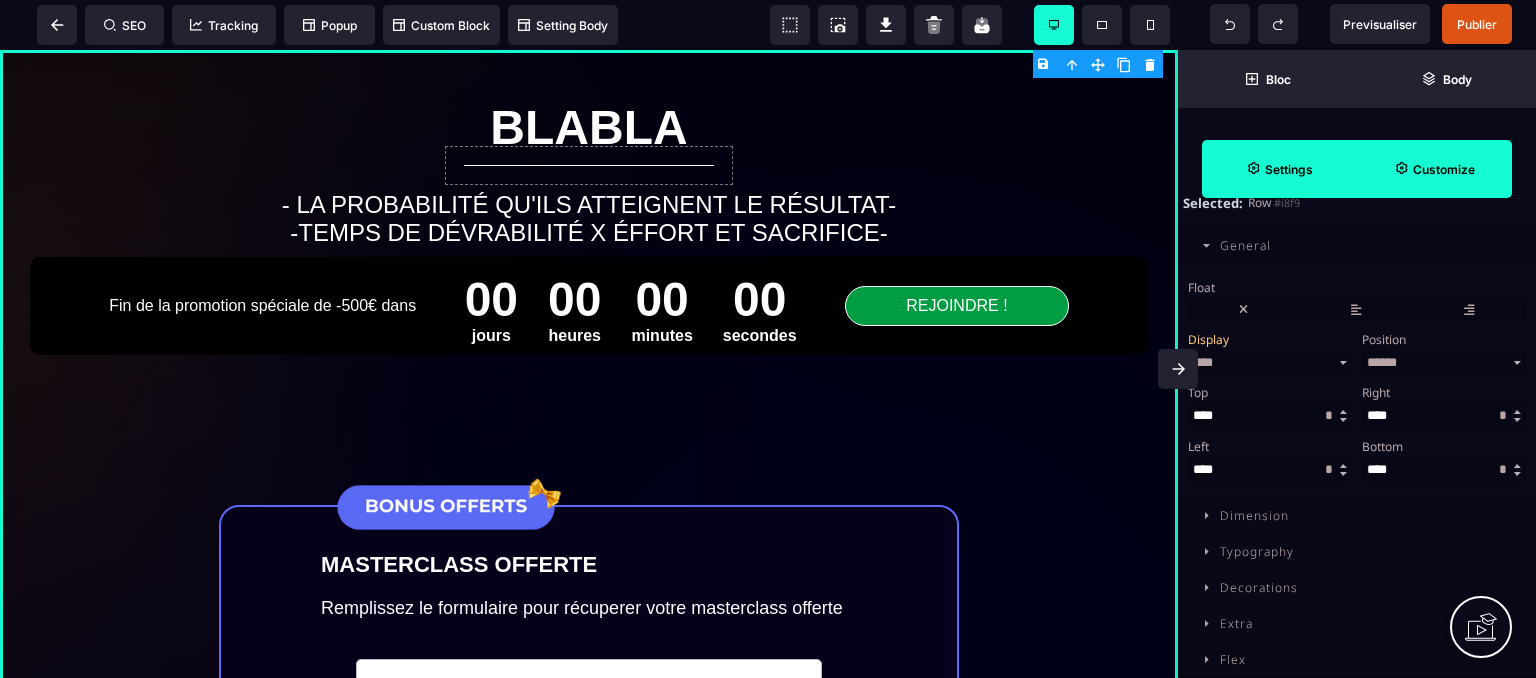 click on "Settings" at bounding box center [1279, 169] 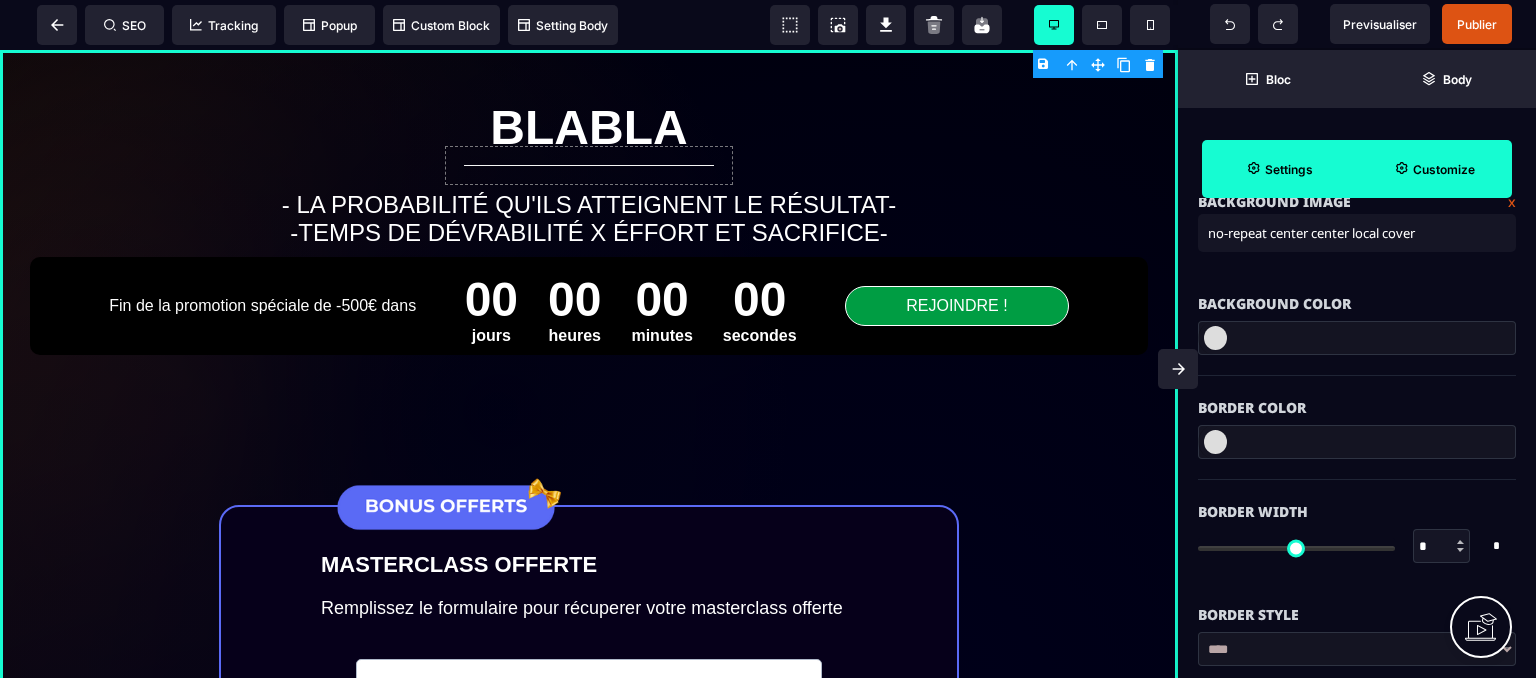 scroll, scrollTop: 400, scrollLeft: 0, axis: vertical 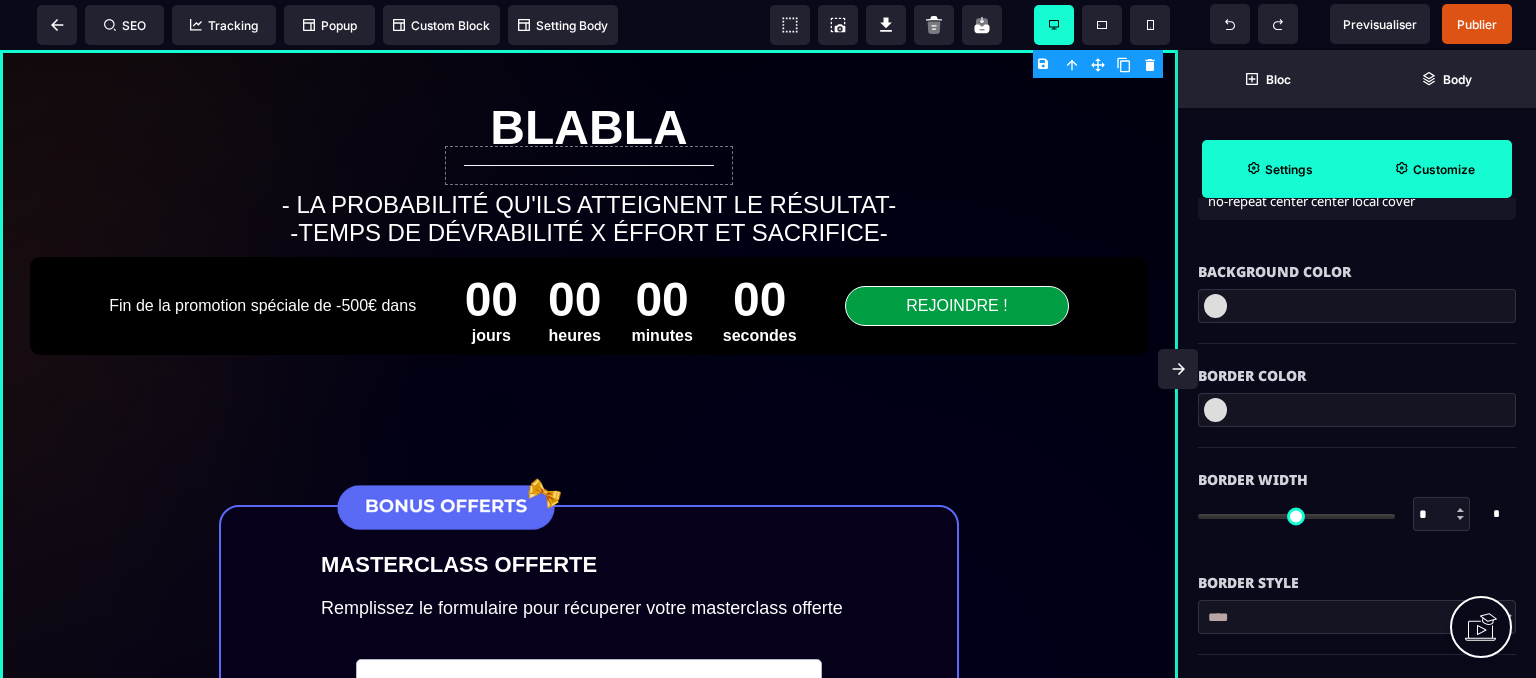 click at bounding box center [1357, 306] 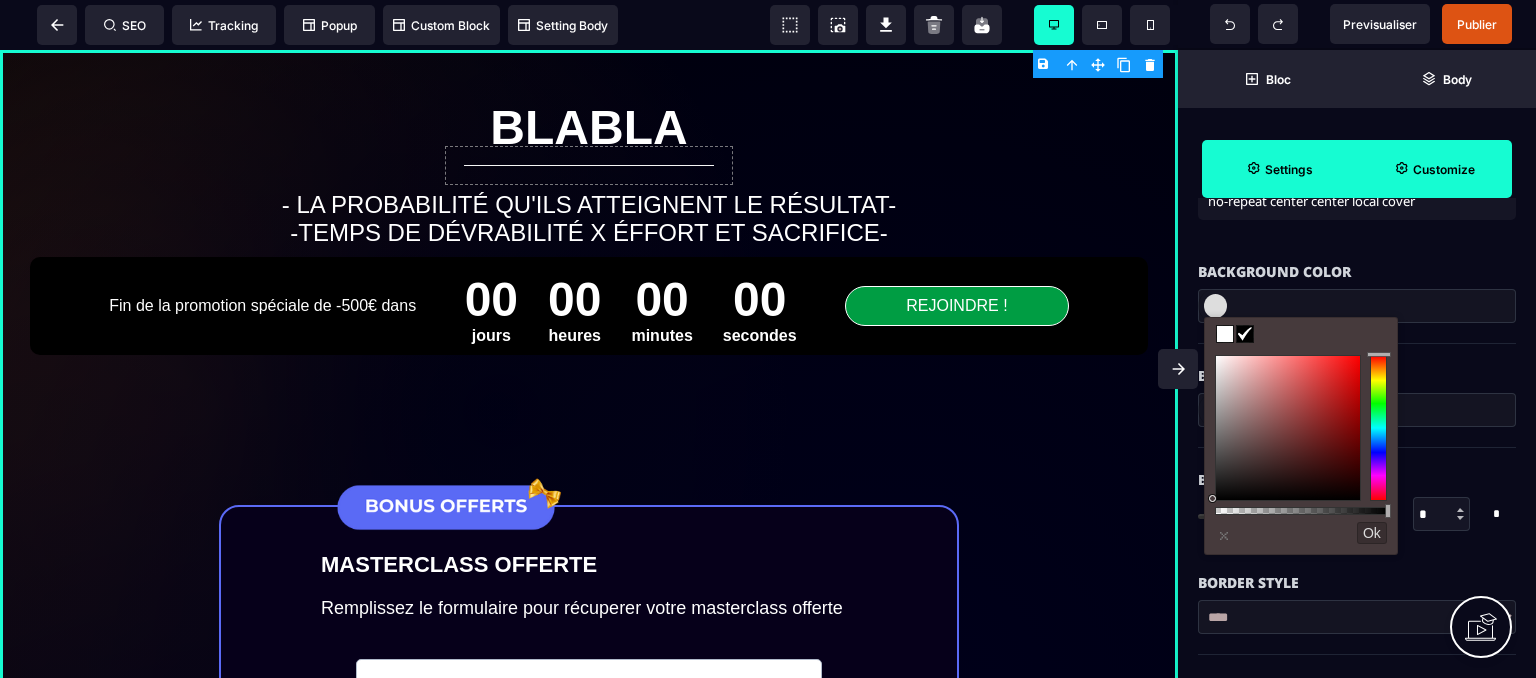 click on "Background Color" at bounding box center (1357, 272) 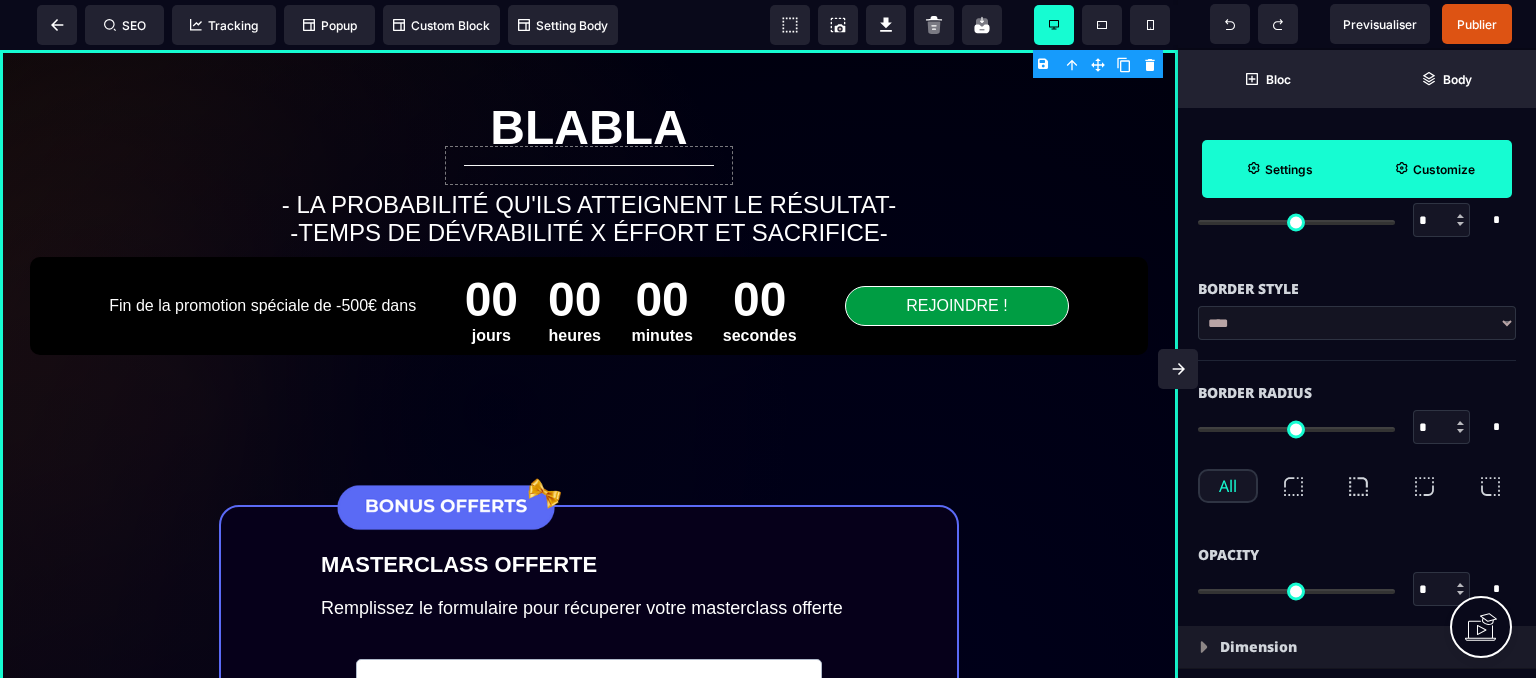 scroll, scrollTop: 700, scrollLeft: 0, axis: vertical 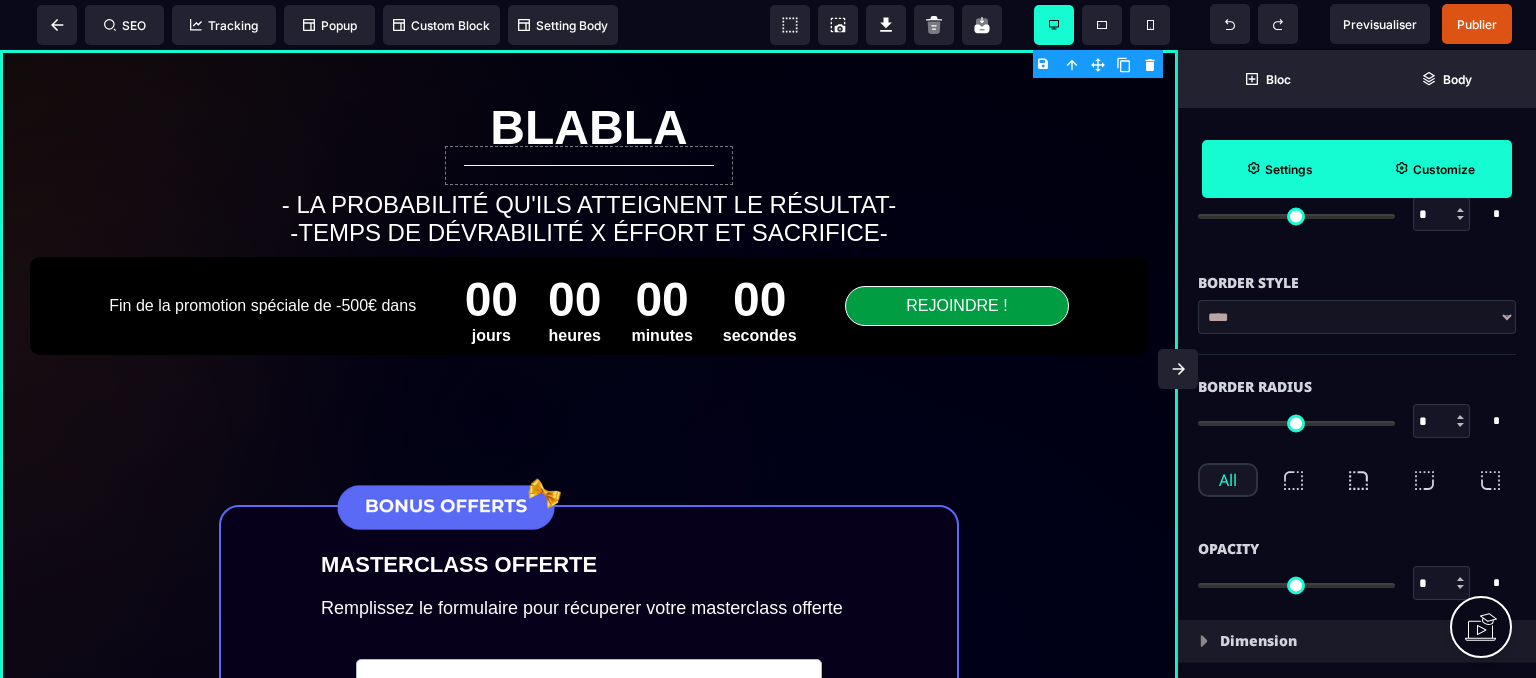 type on "*" 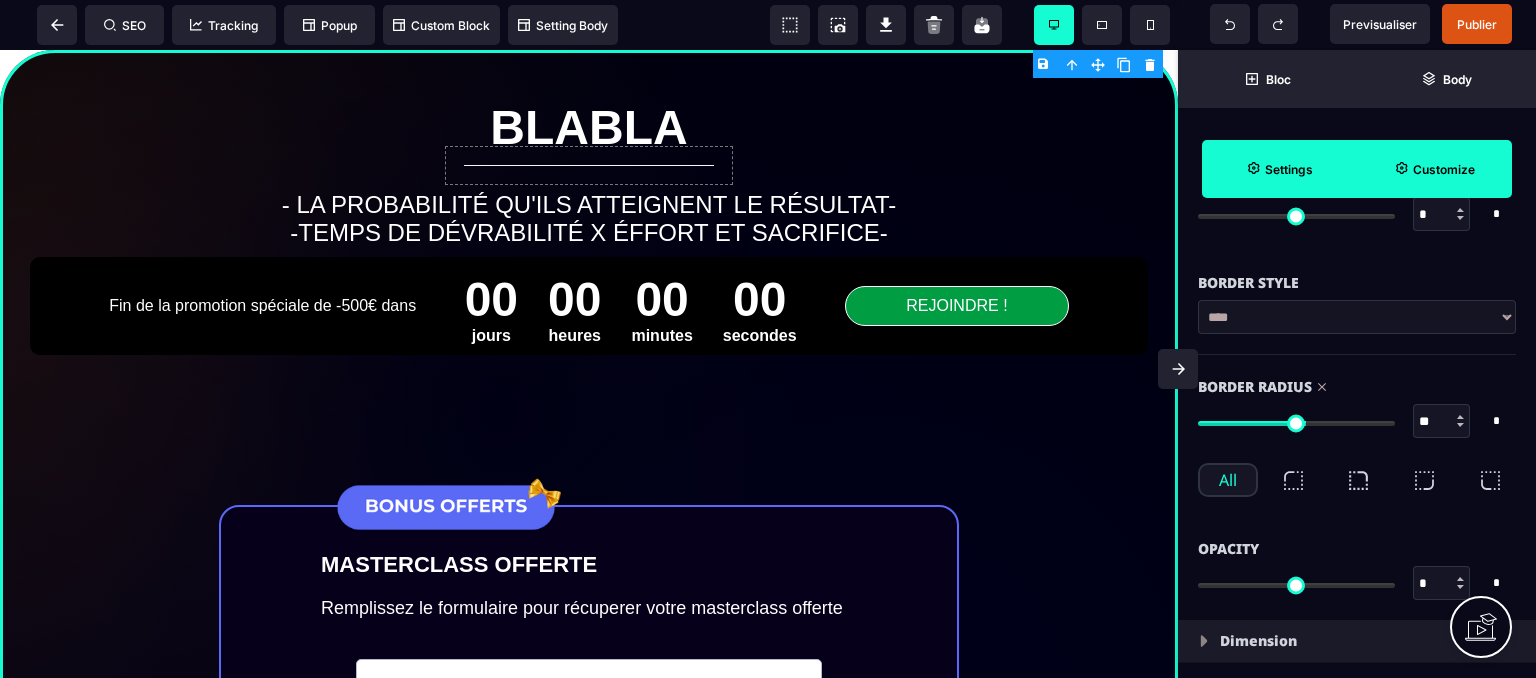 type on "**" 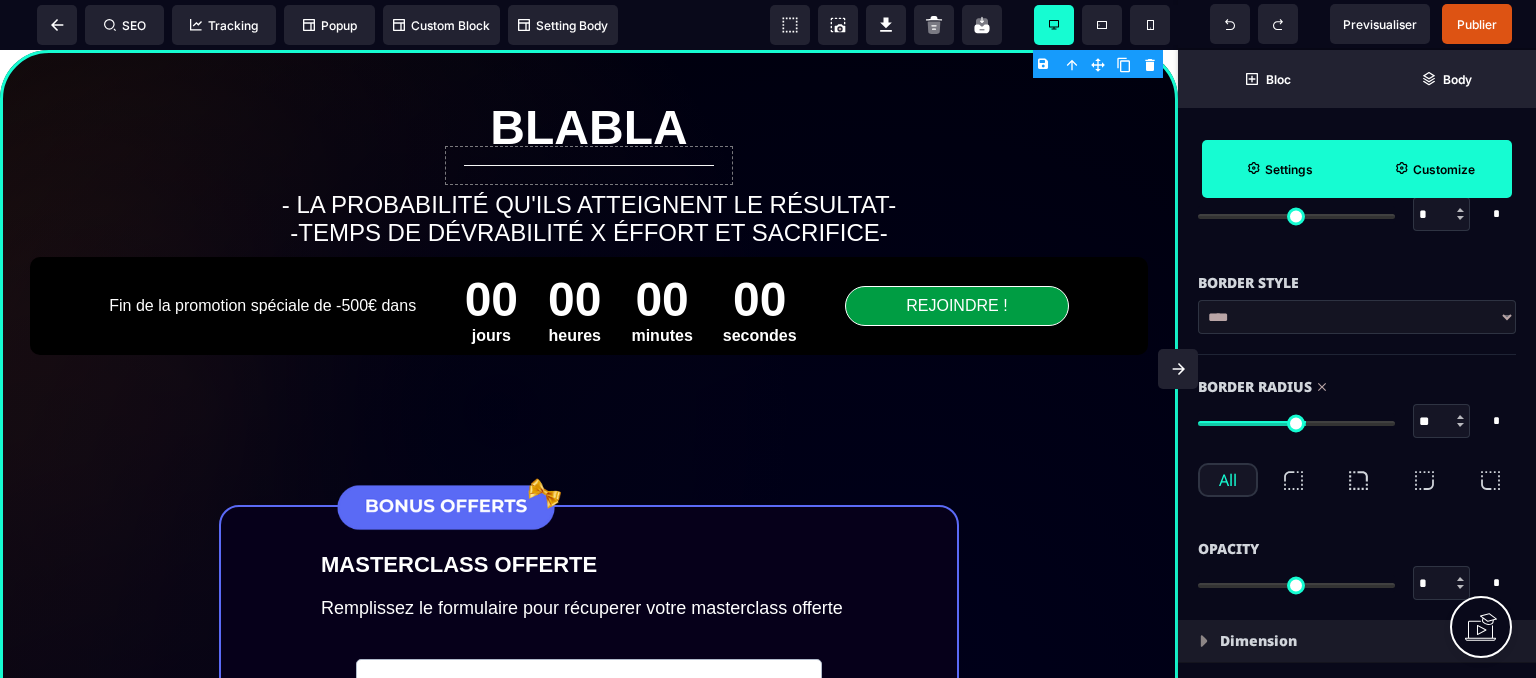 type on "**" 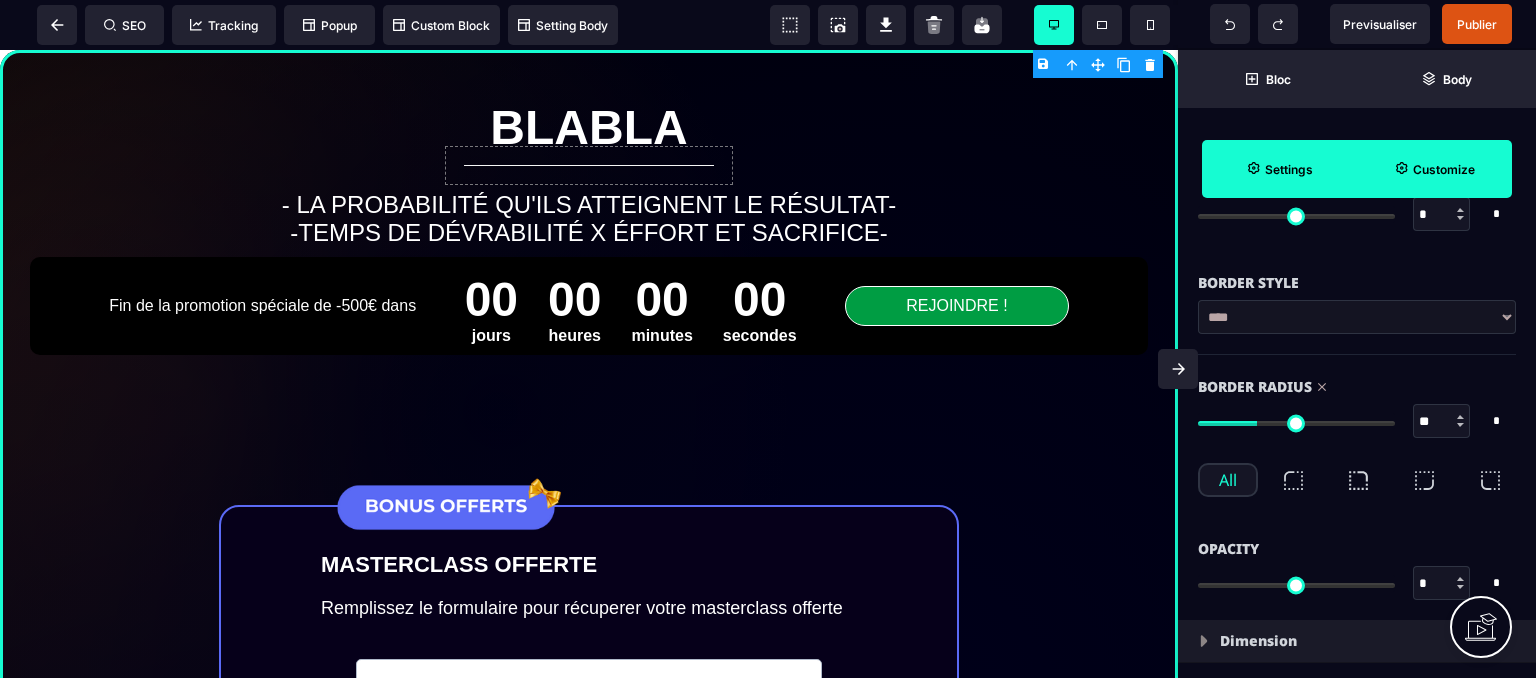 type on "**" 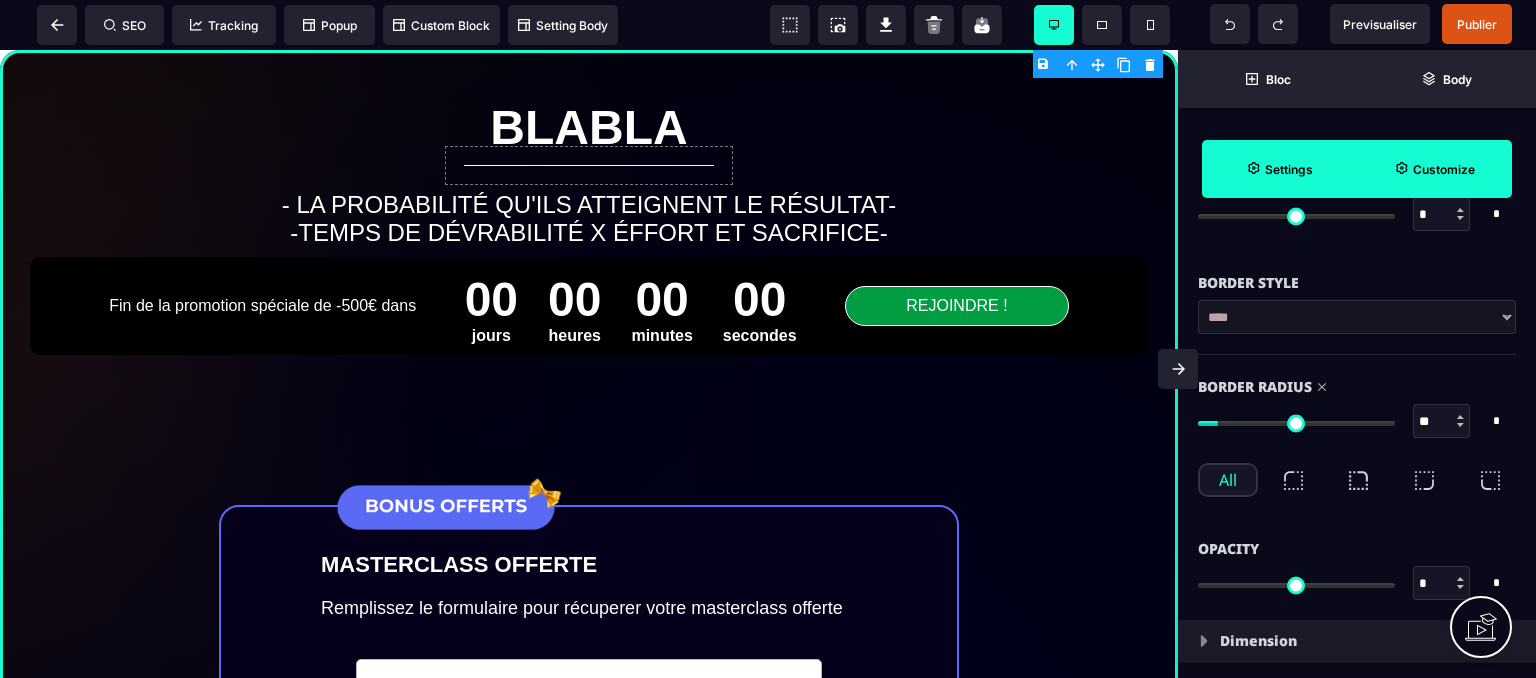 type on "*" 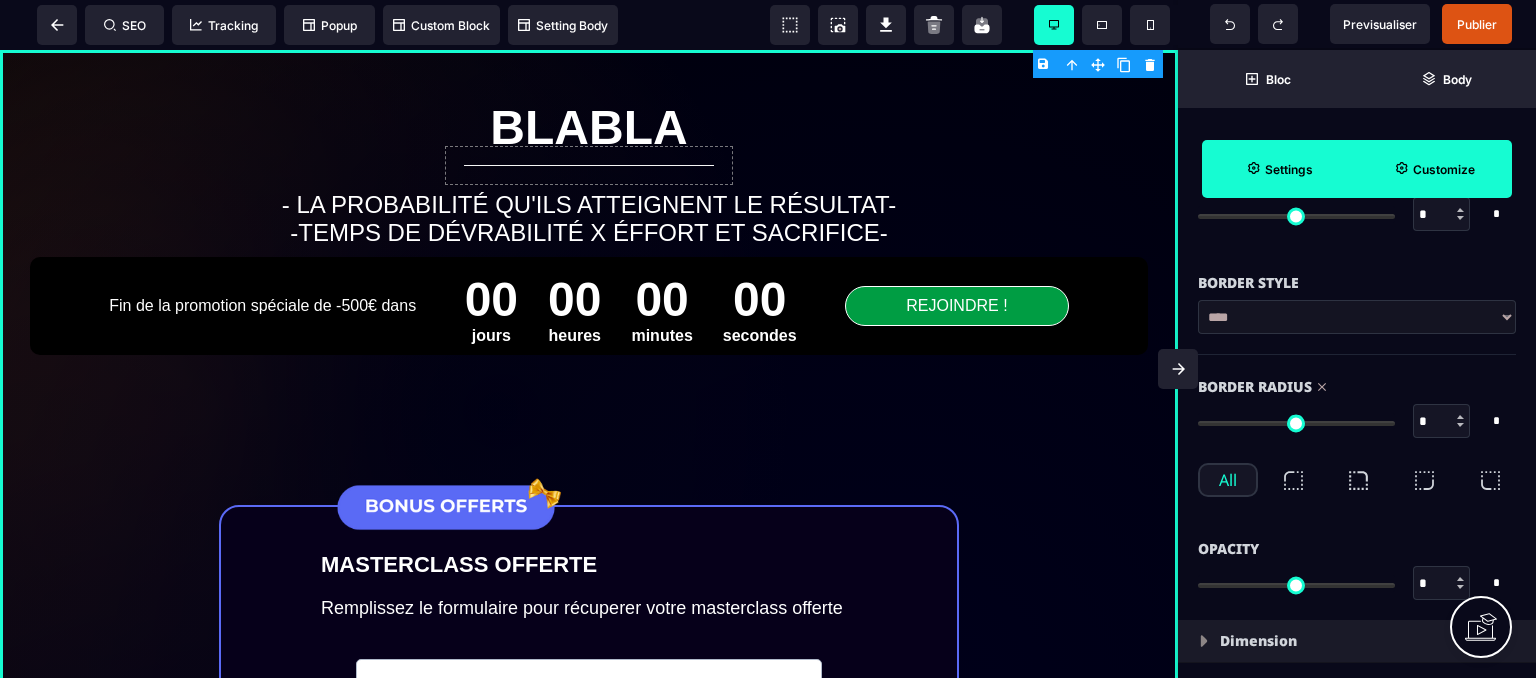 type on "*" 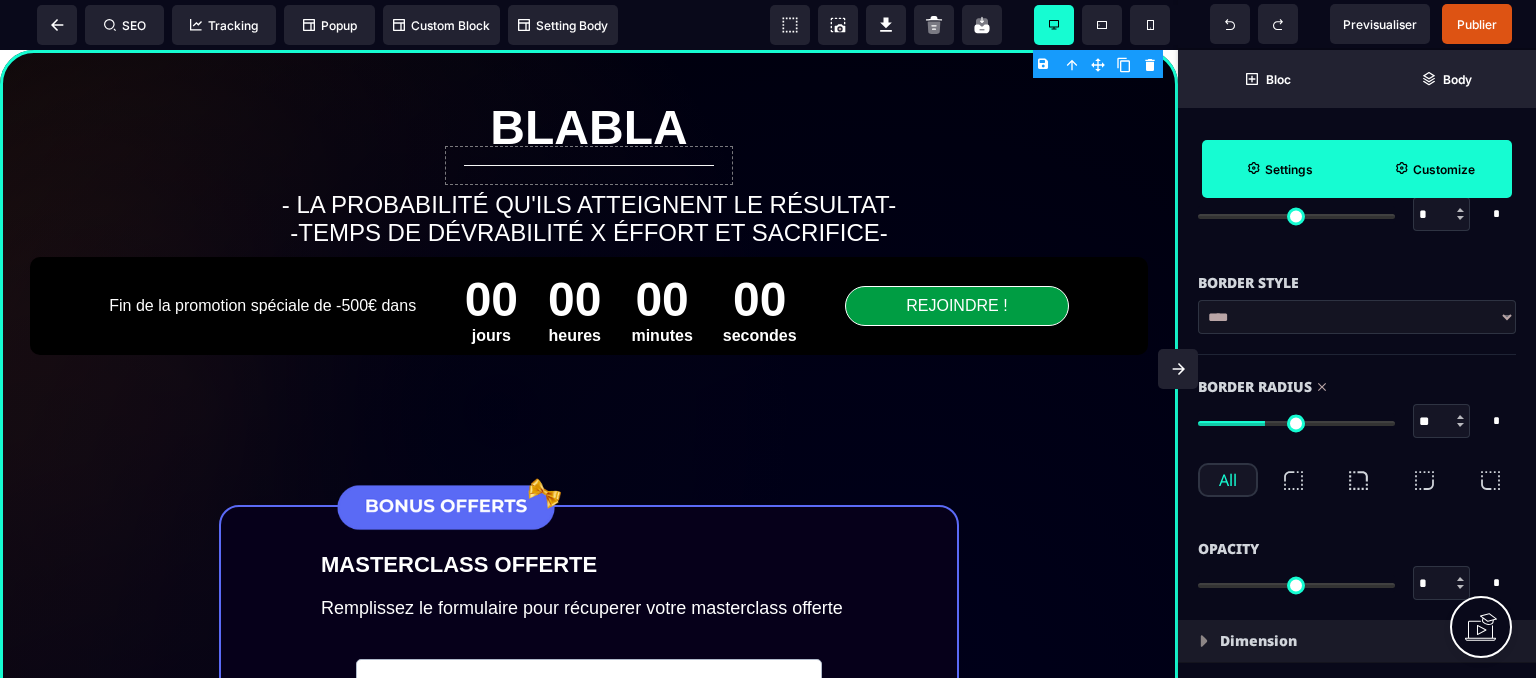 type on "**" 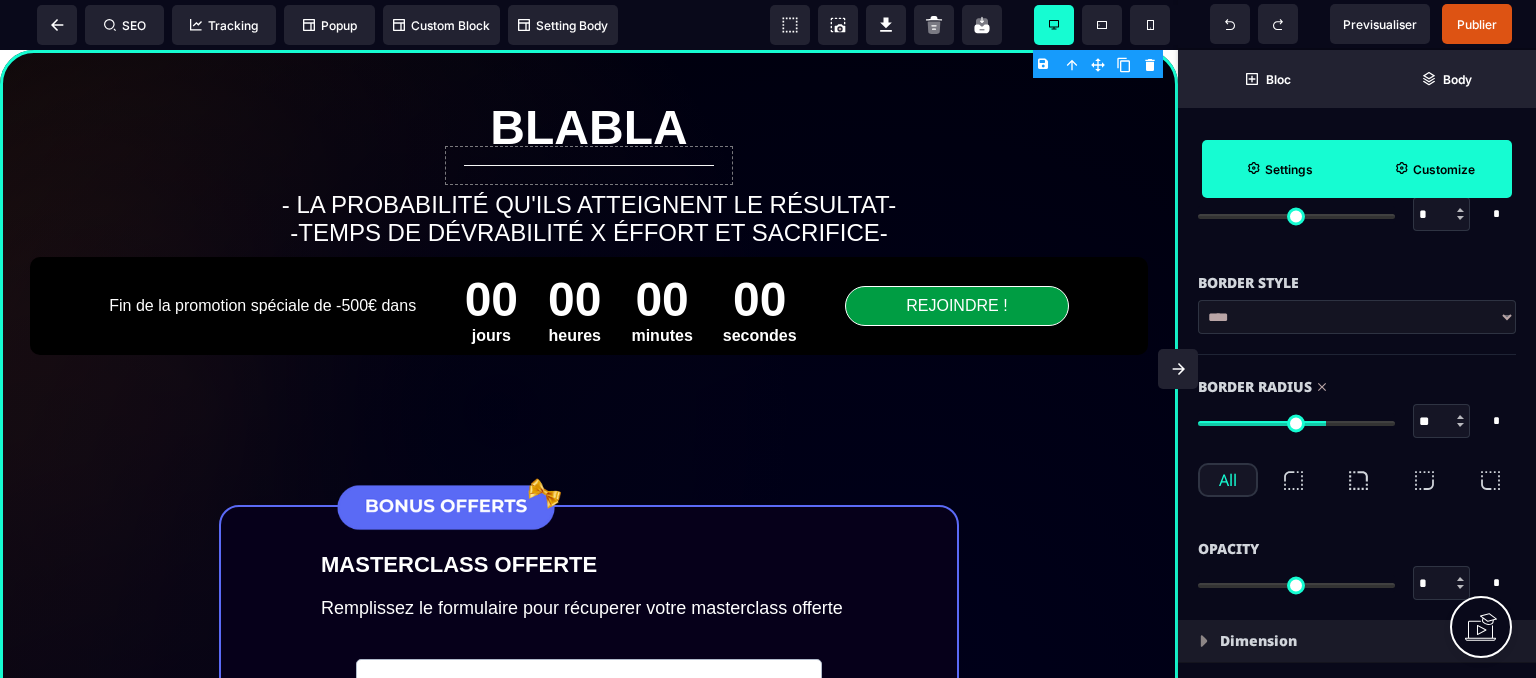 type on "**" 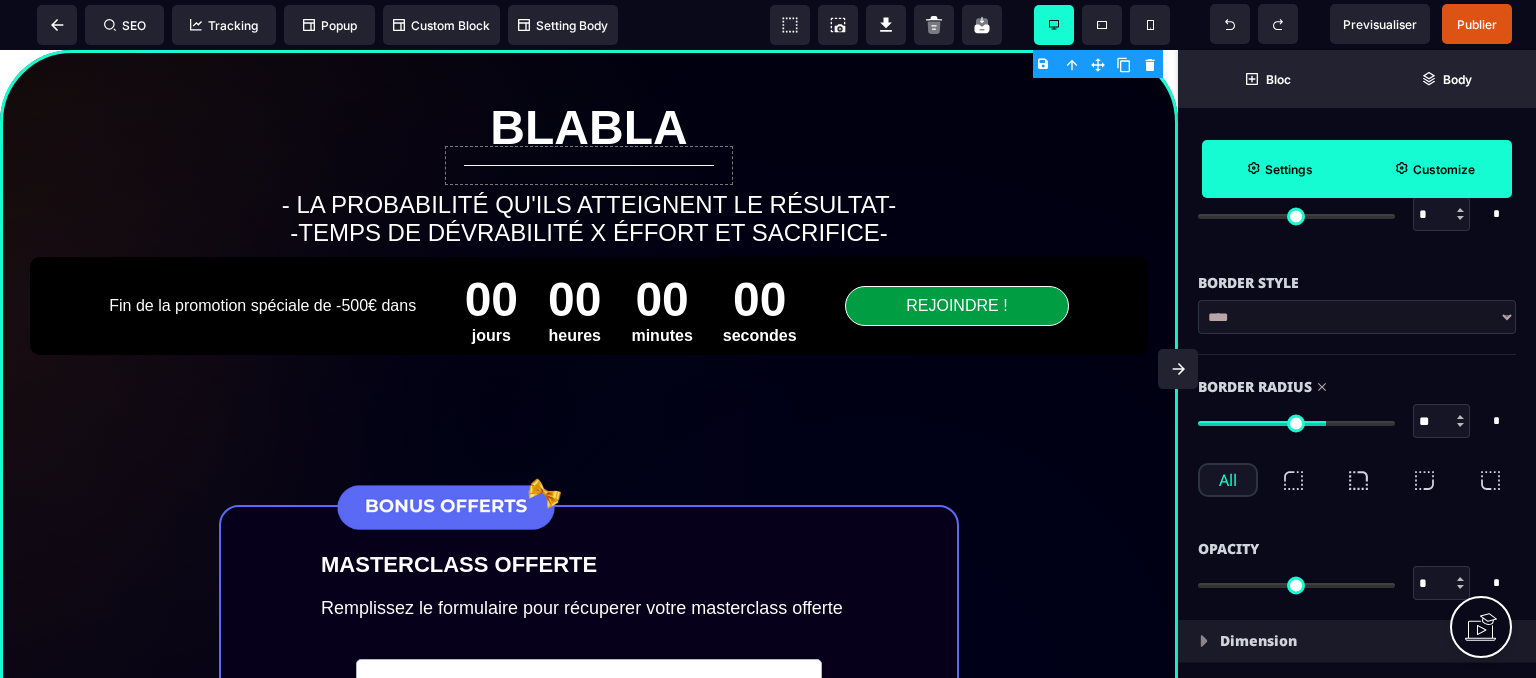 type on "**" 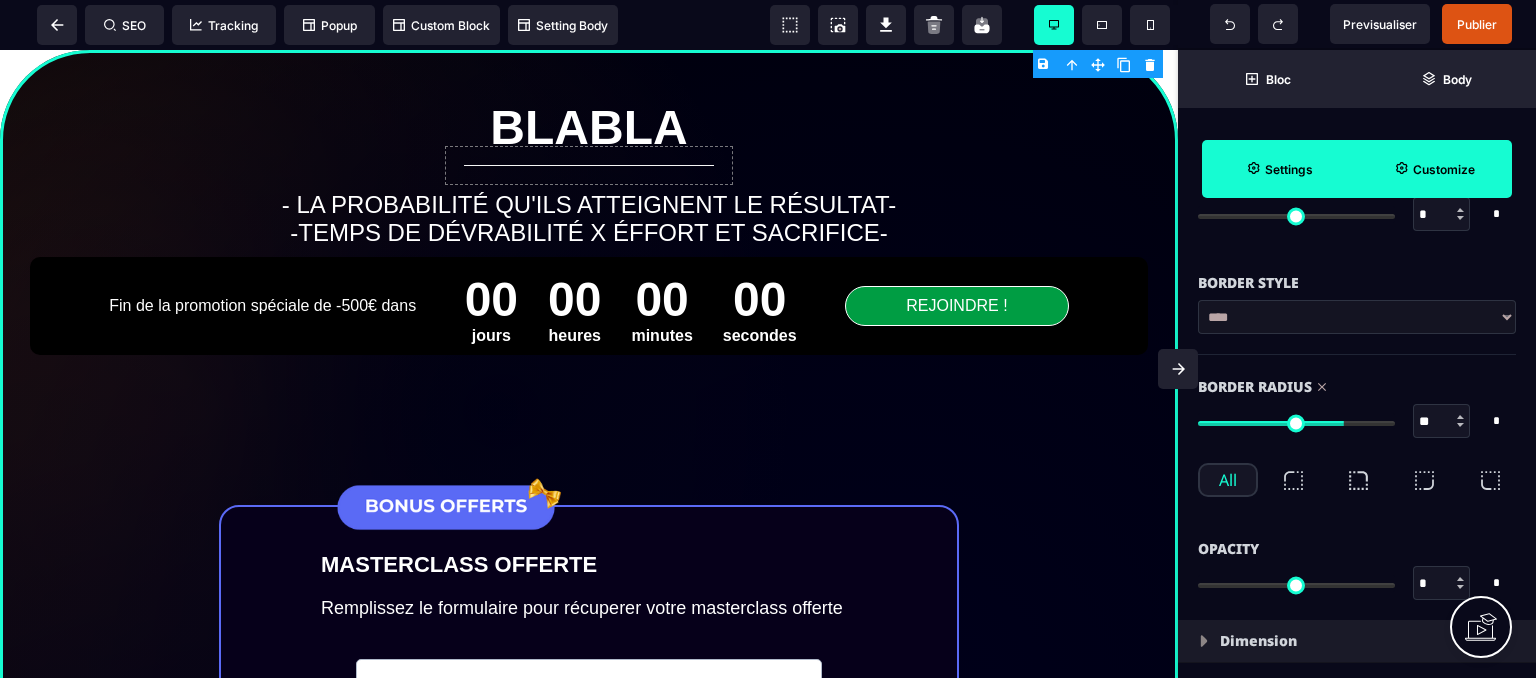 type on "**" 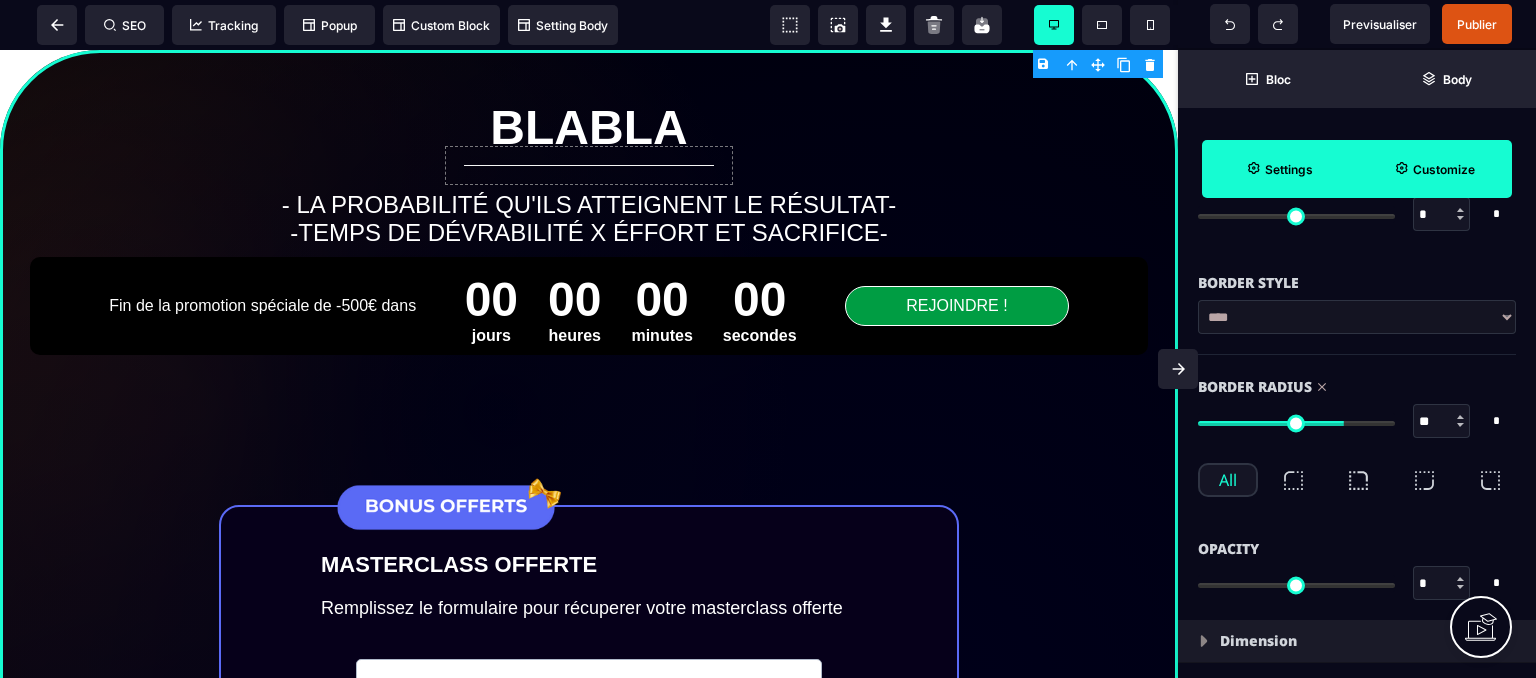 type on "***" 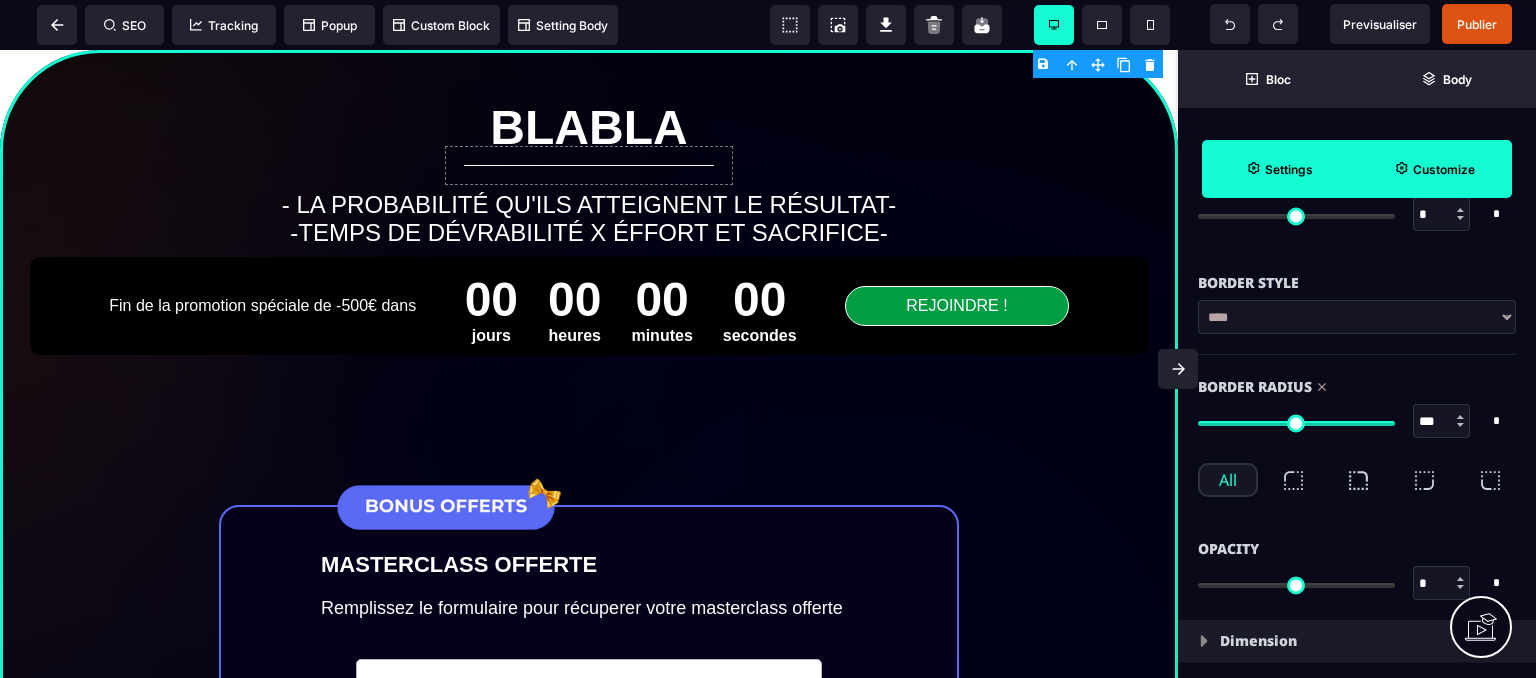type on "**" 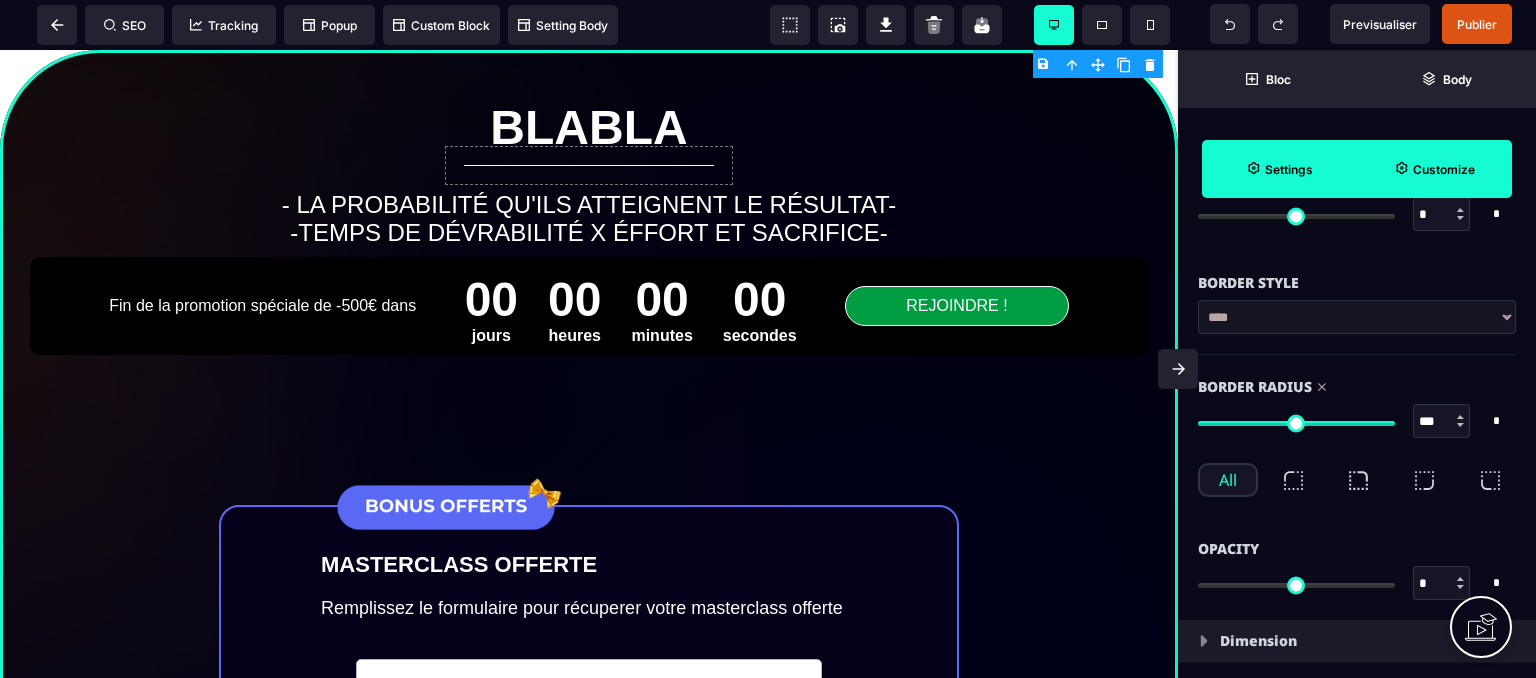 type on "**" 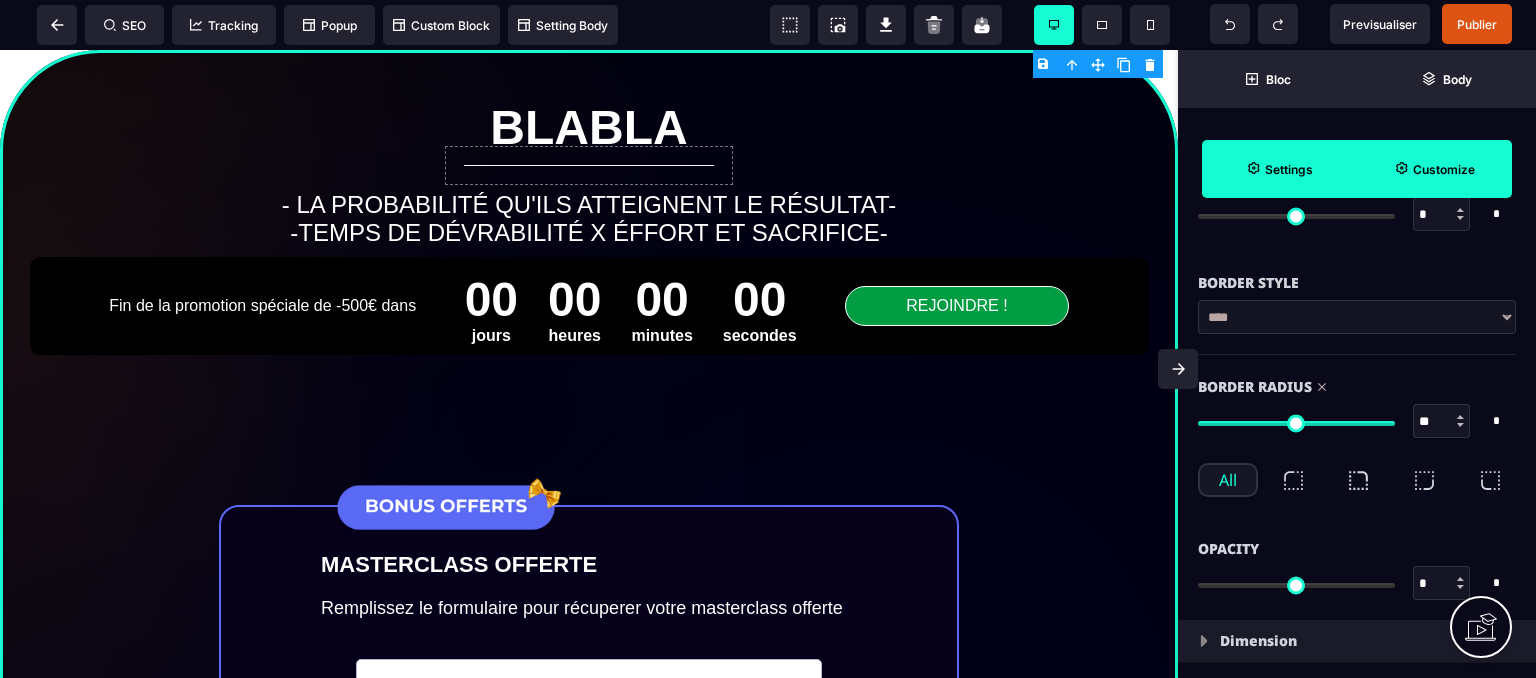 type on "*" 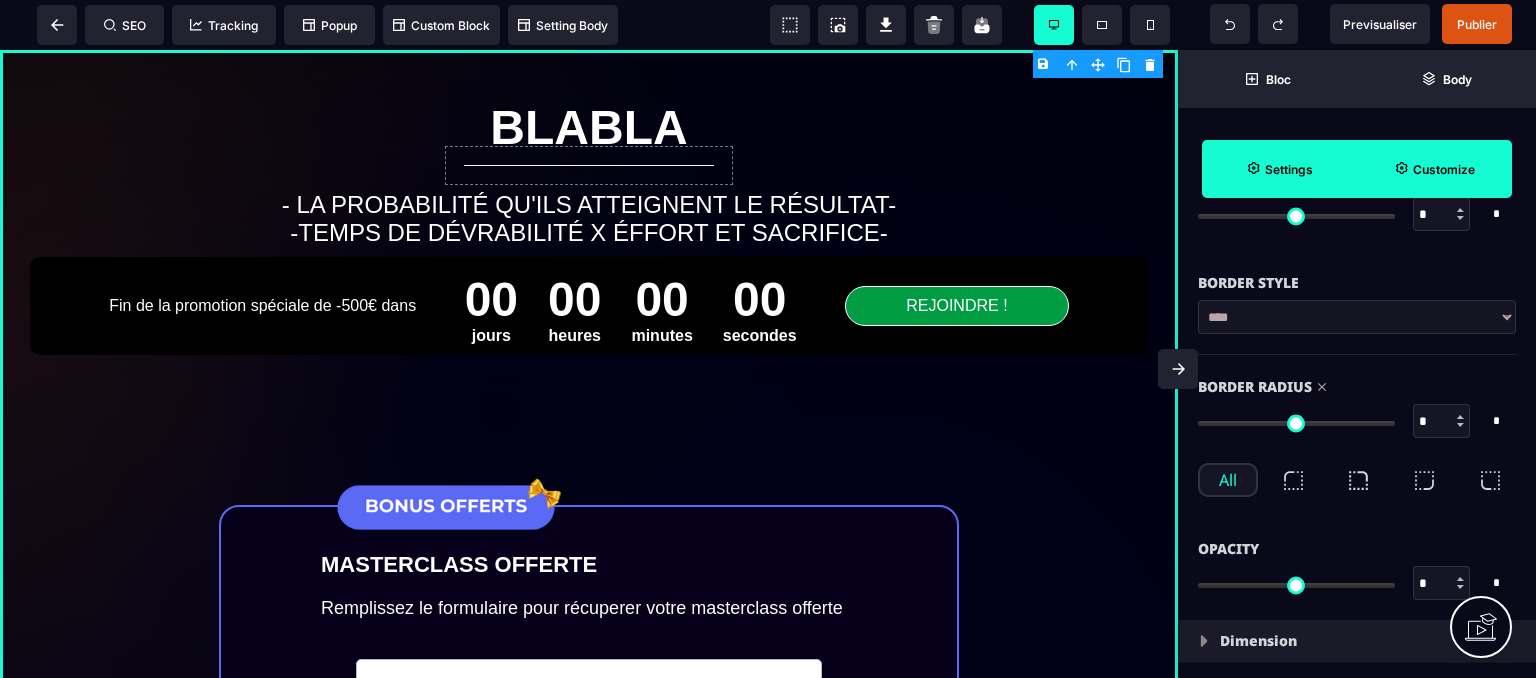 type on "*" 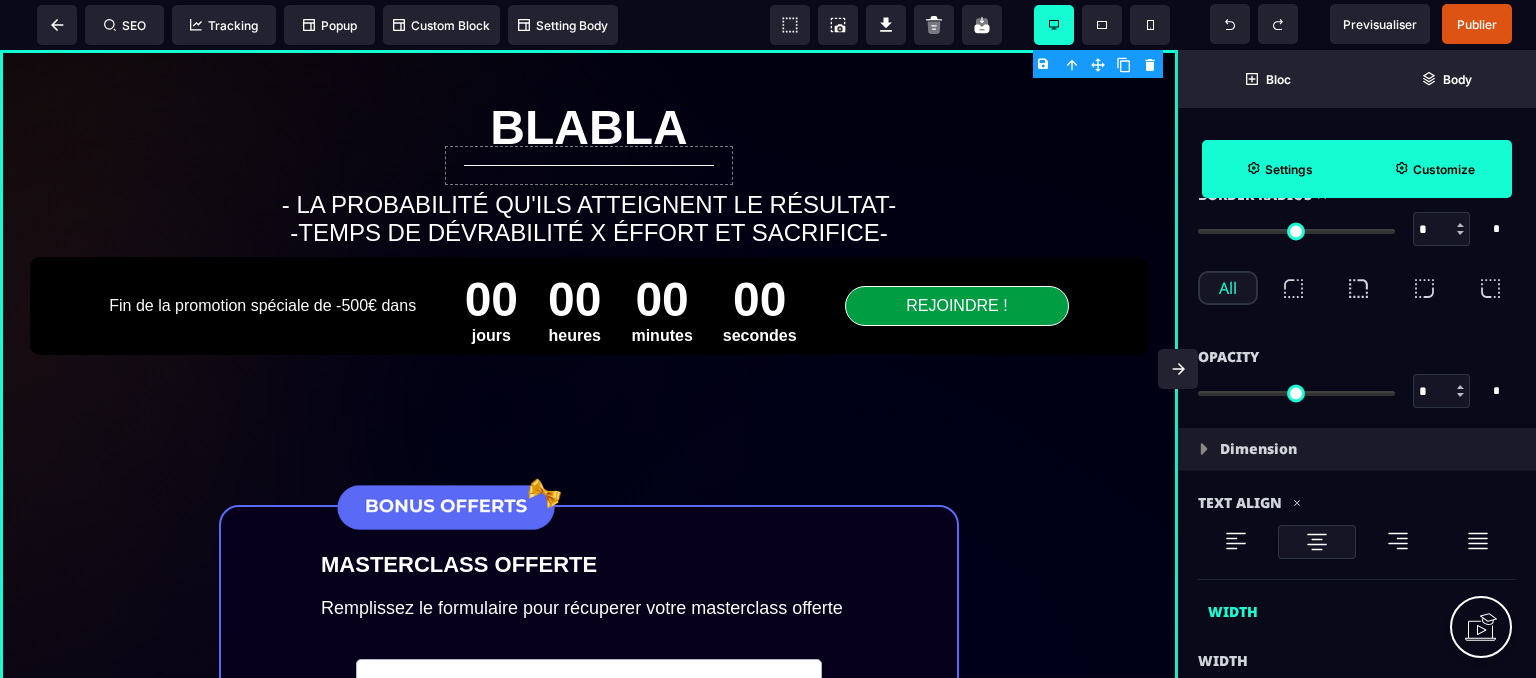 scroll, scrollTop: 900, scrollLeft: 0, axis: vertical 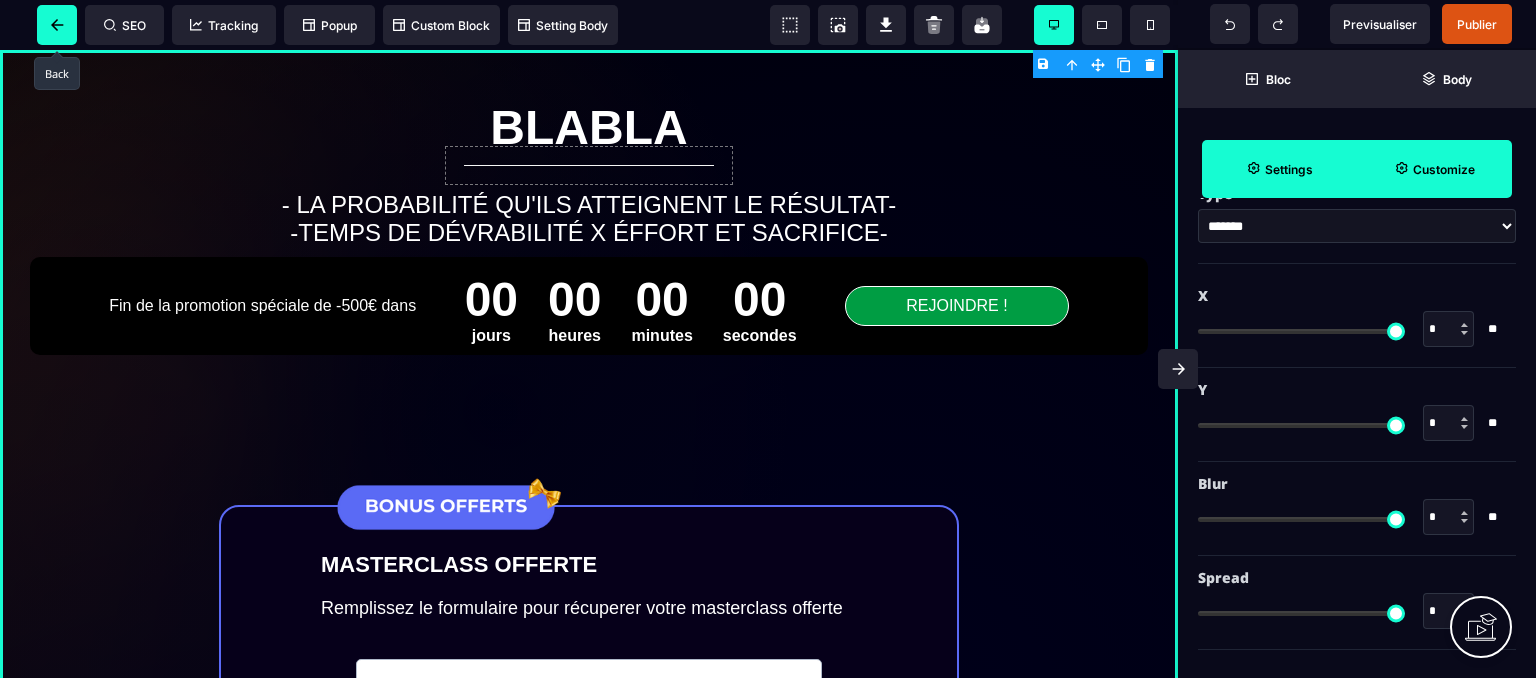 click 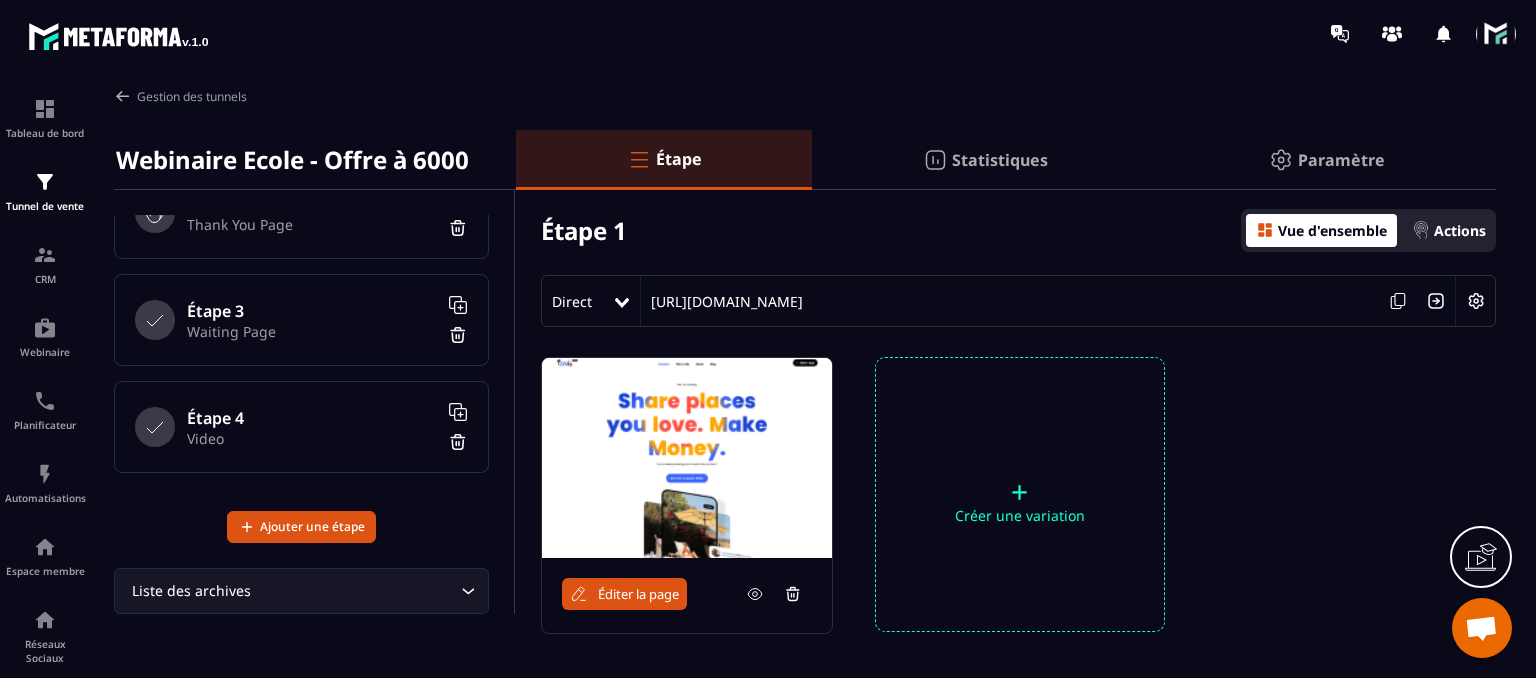 scroll, scrollTop: 0, scrollLeft: 0, axis: both 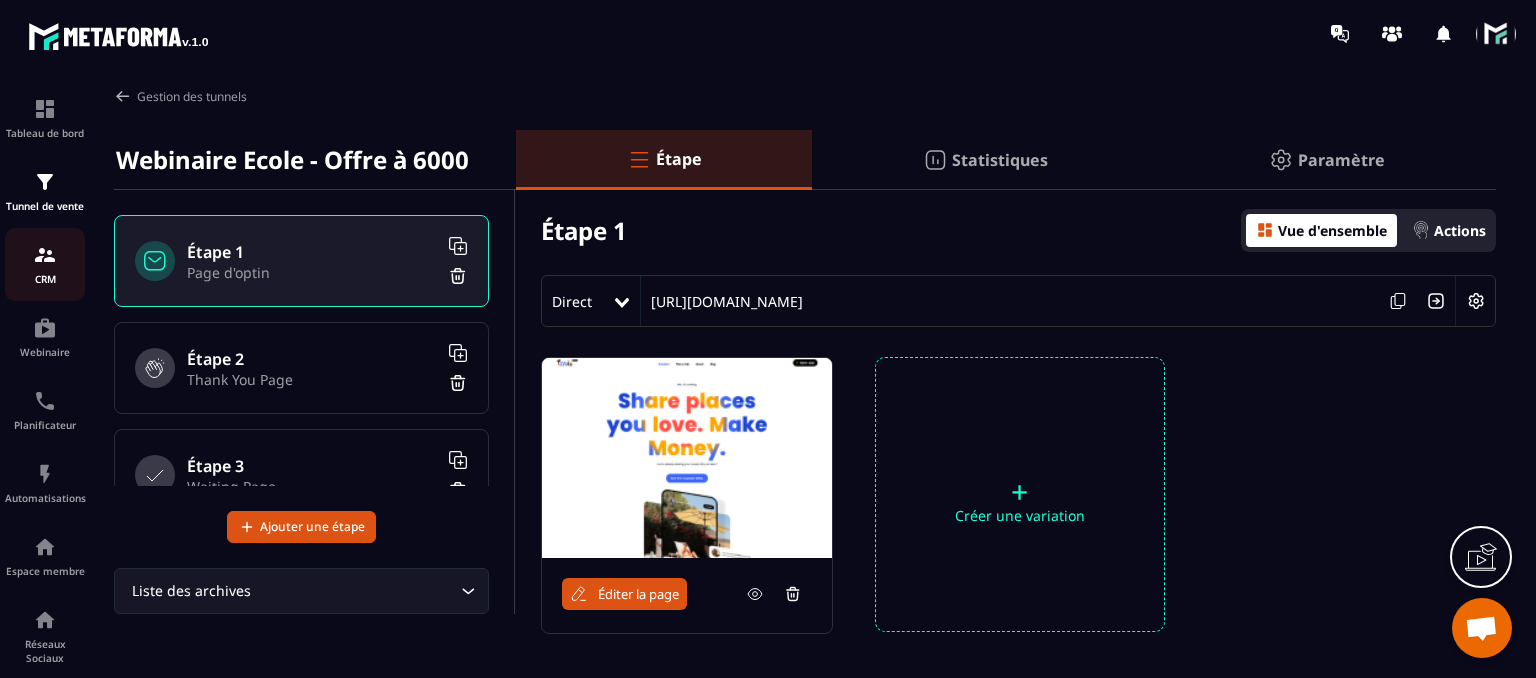 click on "CRM" at bounding box center (45, 279) 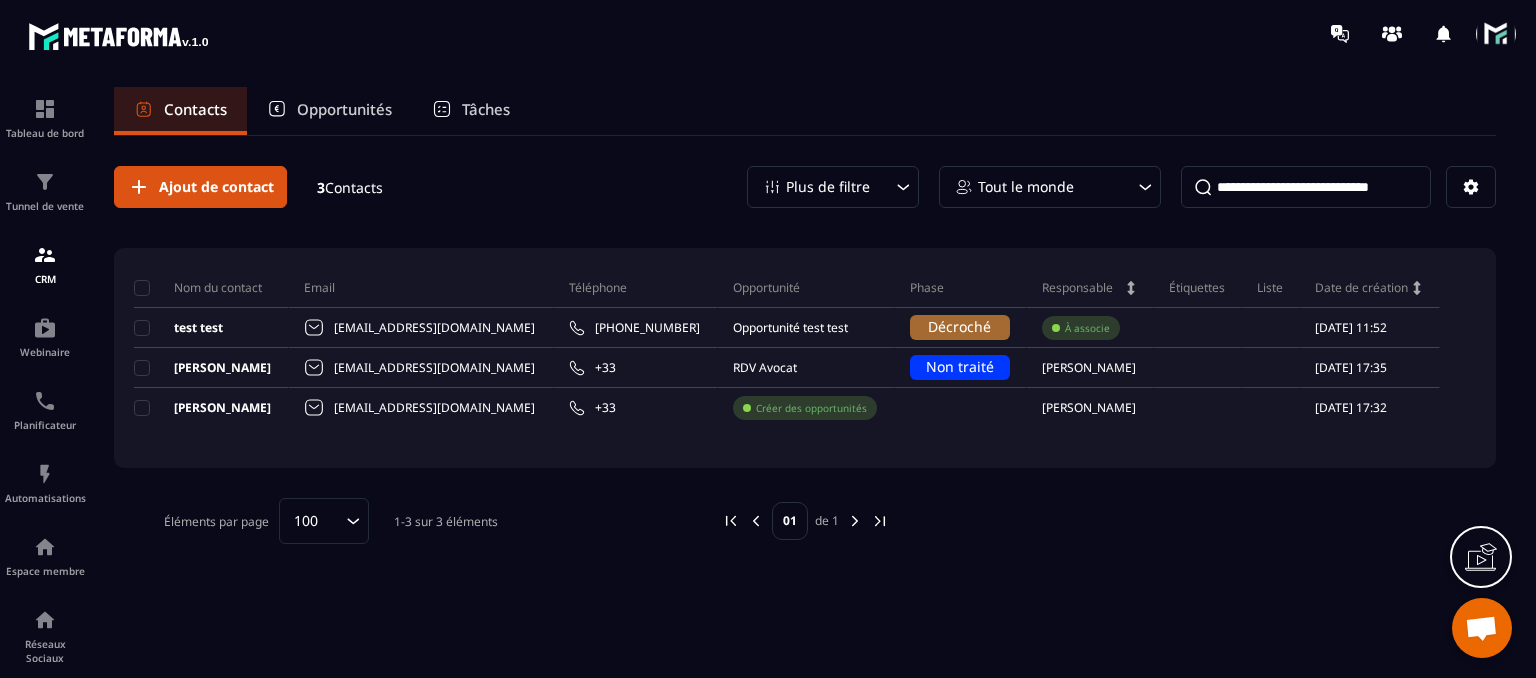 click at bounding box center [1496, 34] 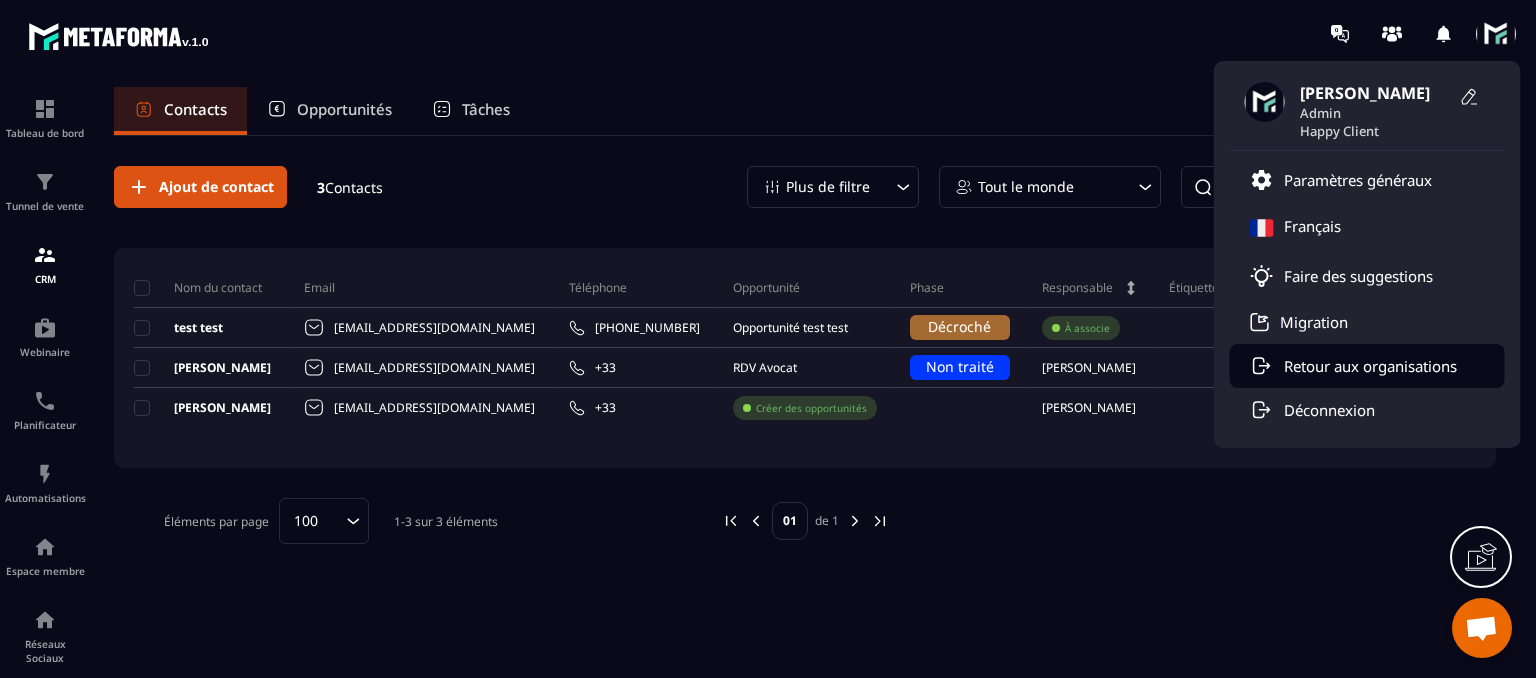 click on "Retour aux organisations" at bounding box center (1367, 366) 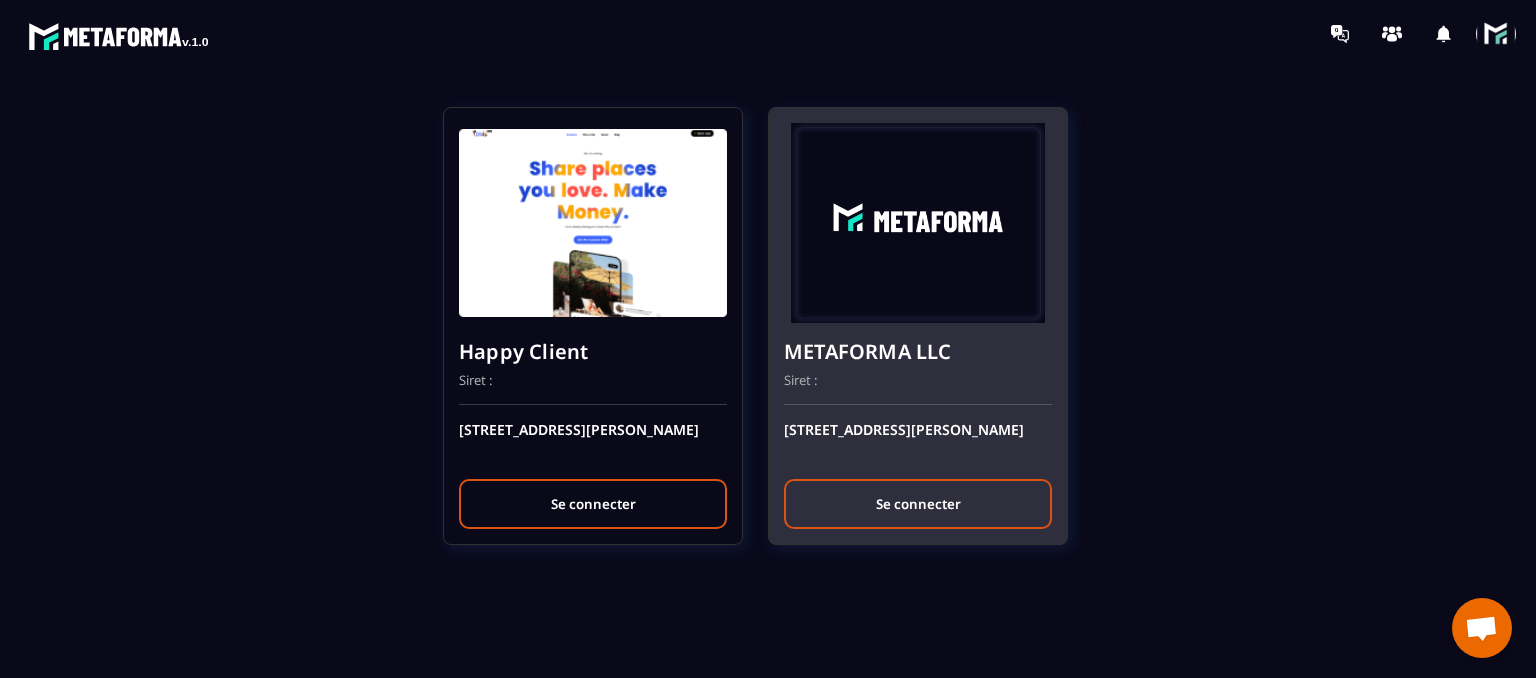 click on "Se connecter" at bounding box center [918, 504] 